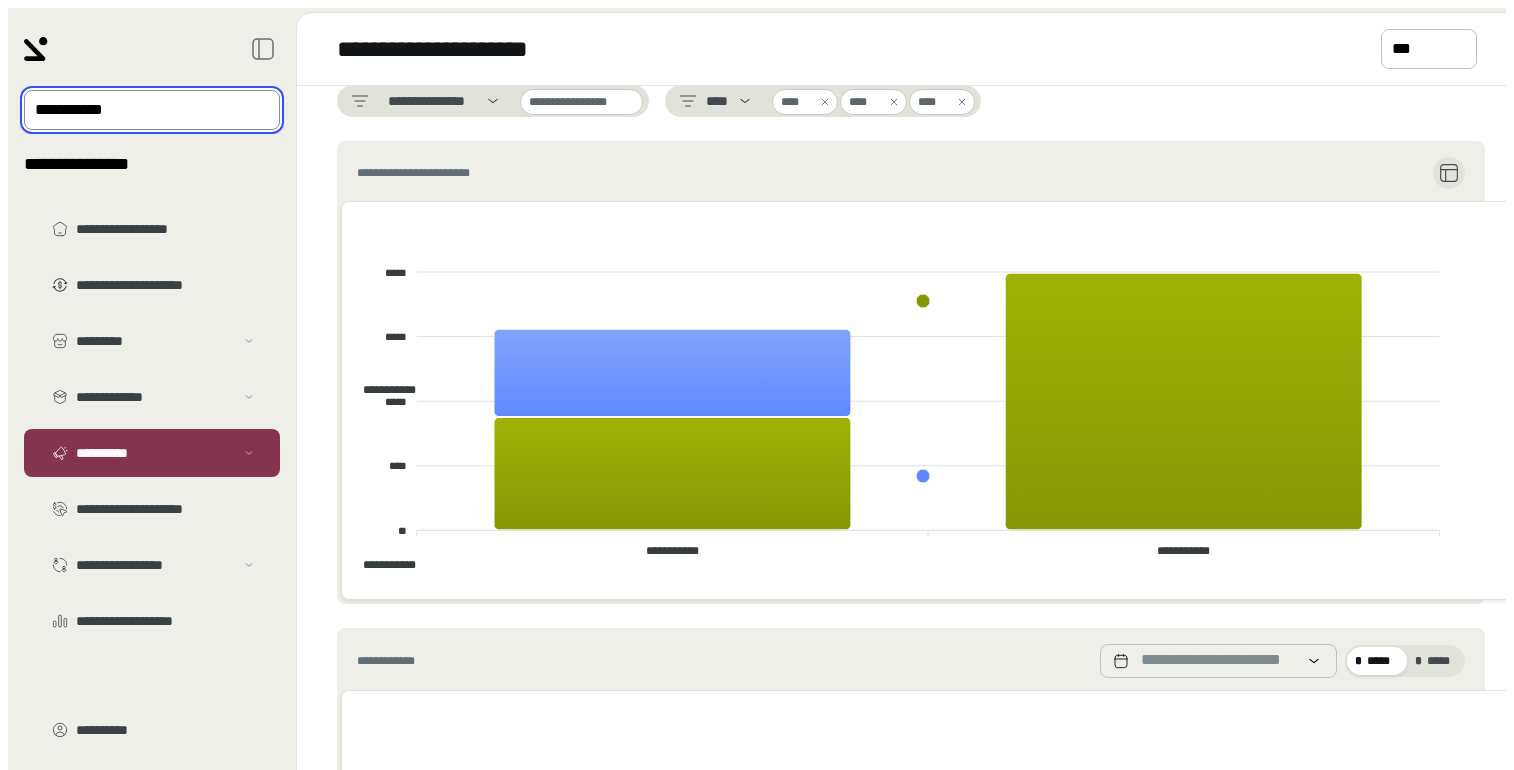 scroll, scrollTop: 0, scrollLeft: 0, axis: both 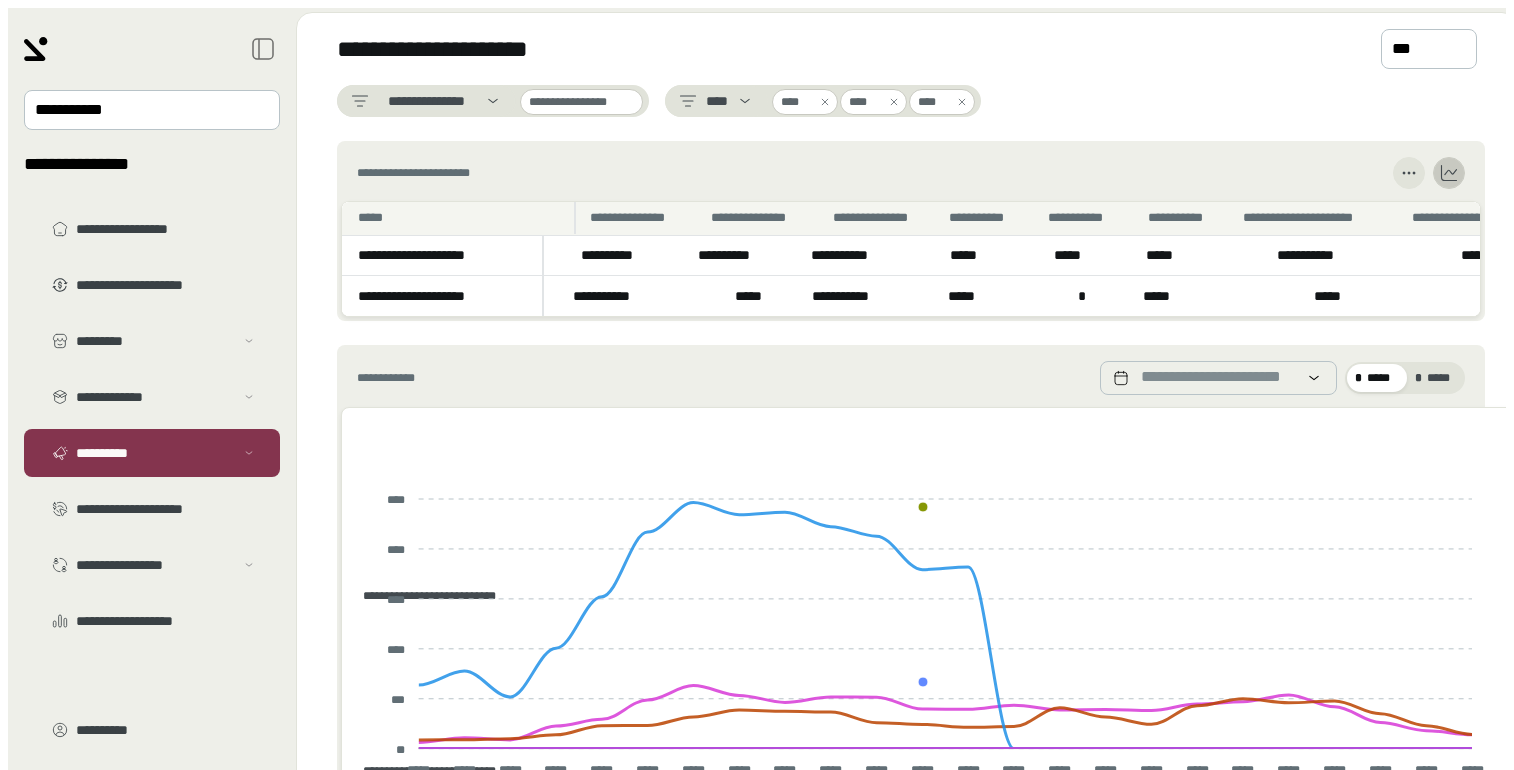 click at bounding box center (1409, 173) 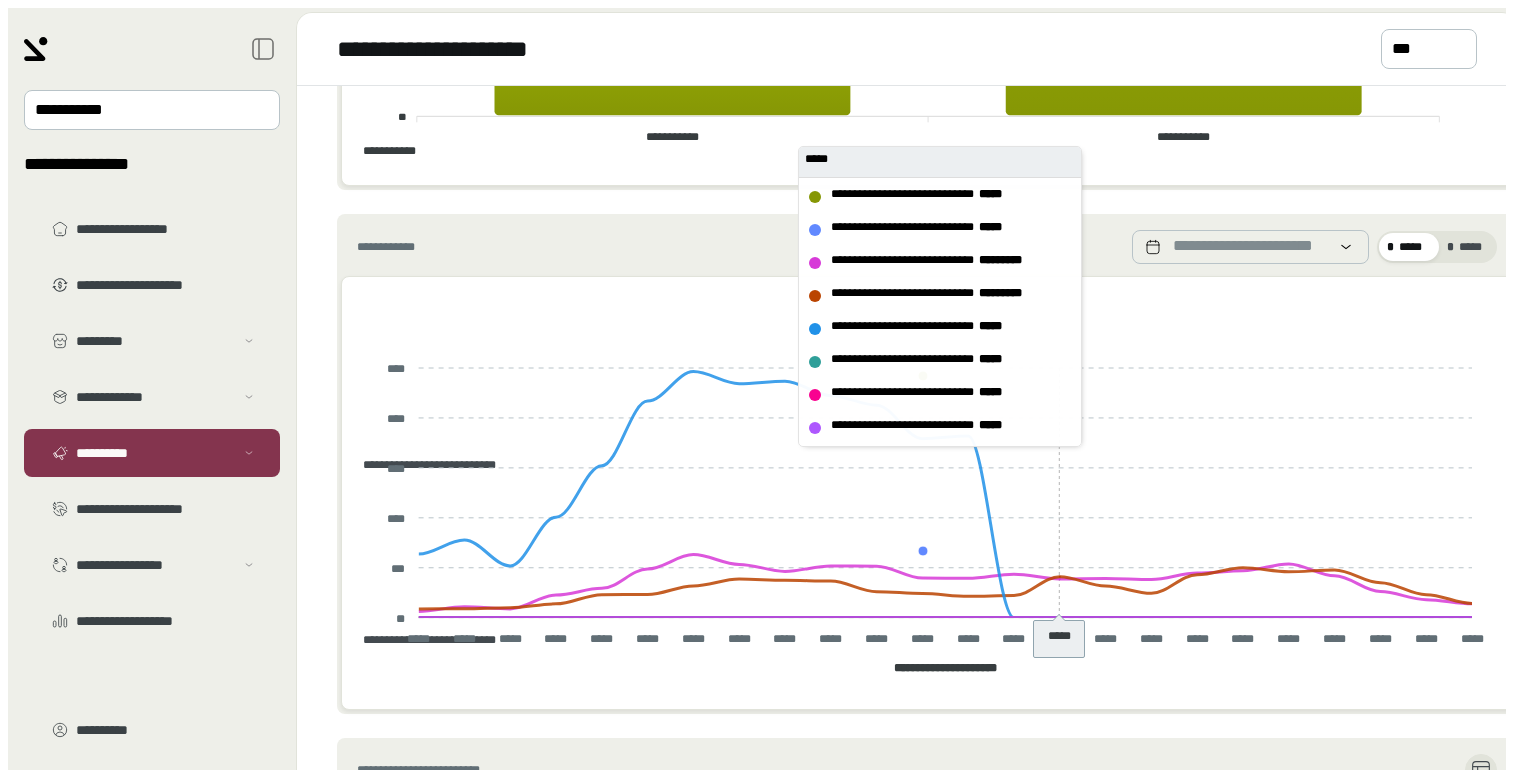 scroll, scrollTop: 0, scrollLeft: 0, axis: both 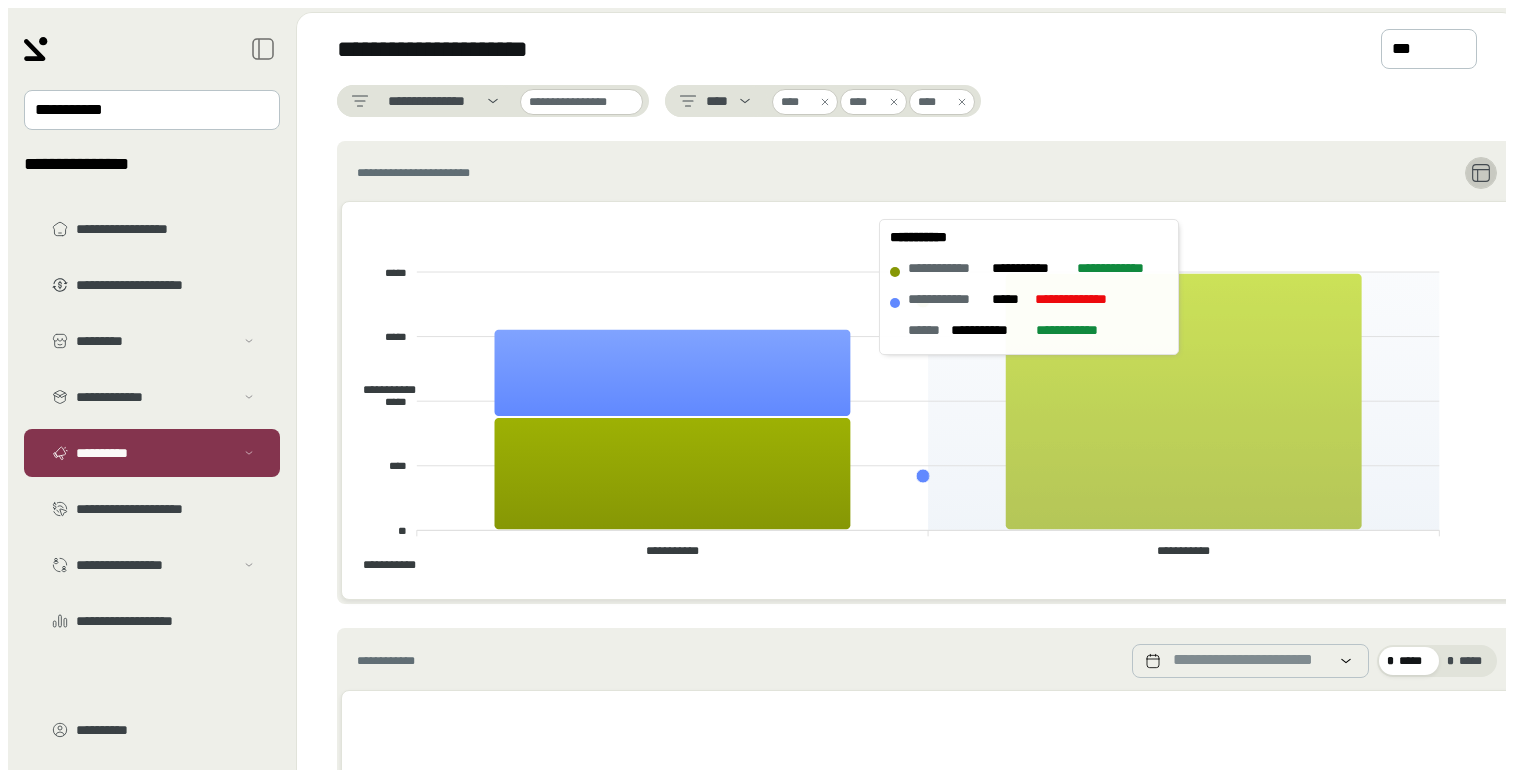 click at bounding box center (1184, 401) 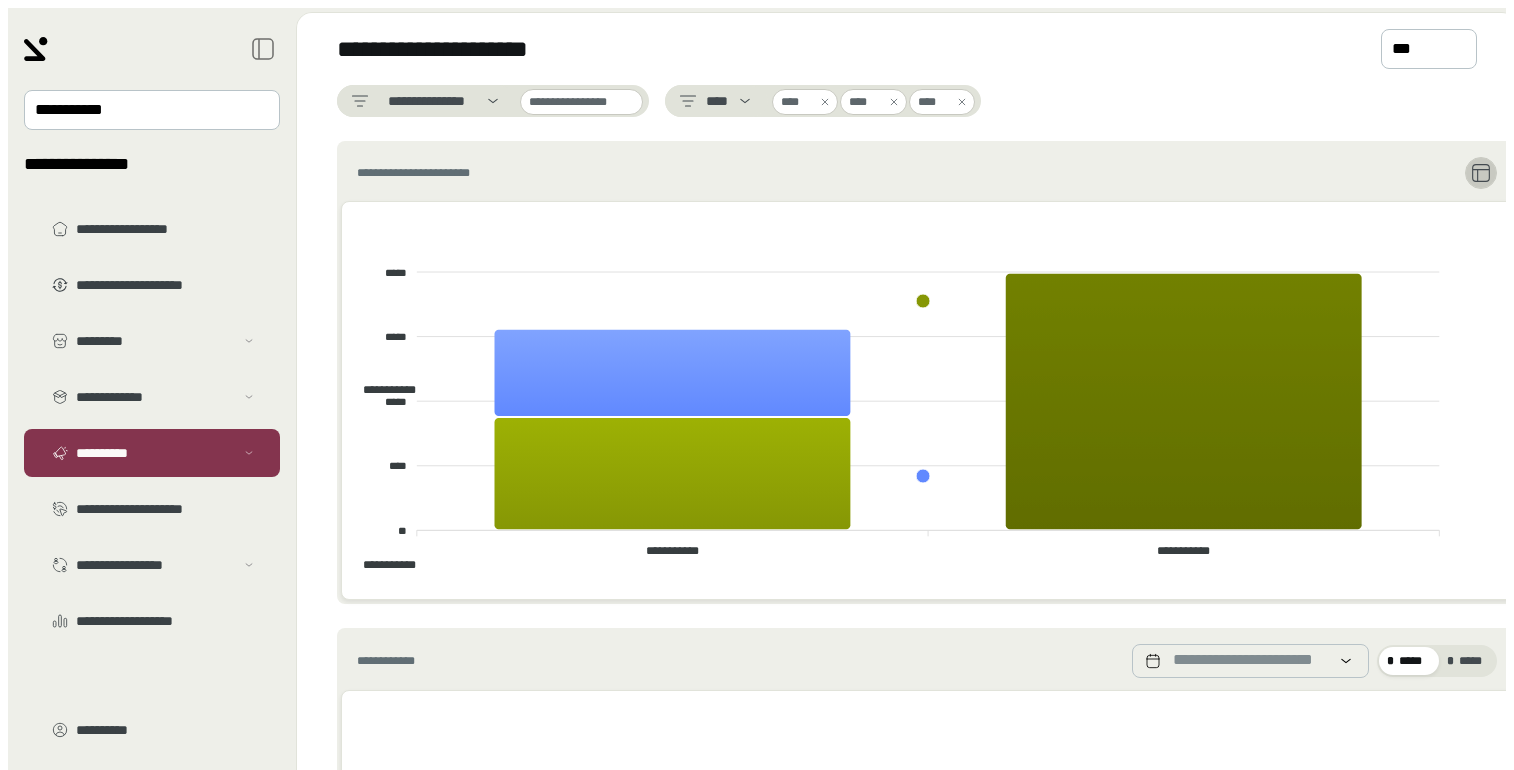 click on "**********" at bounding box center (923, 393) 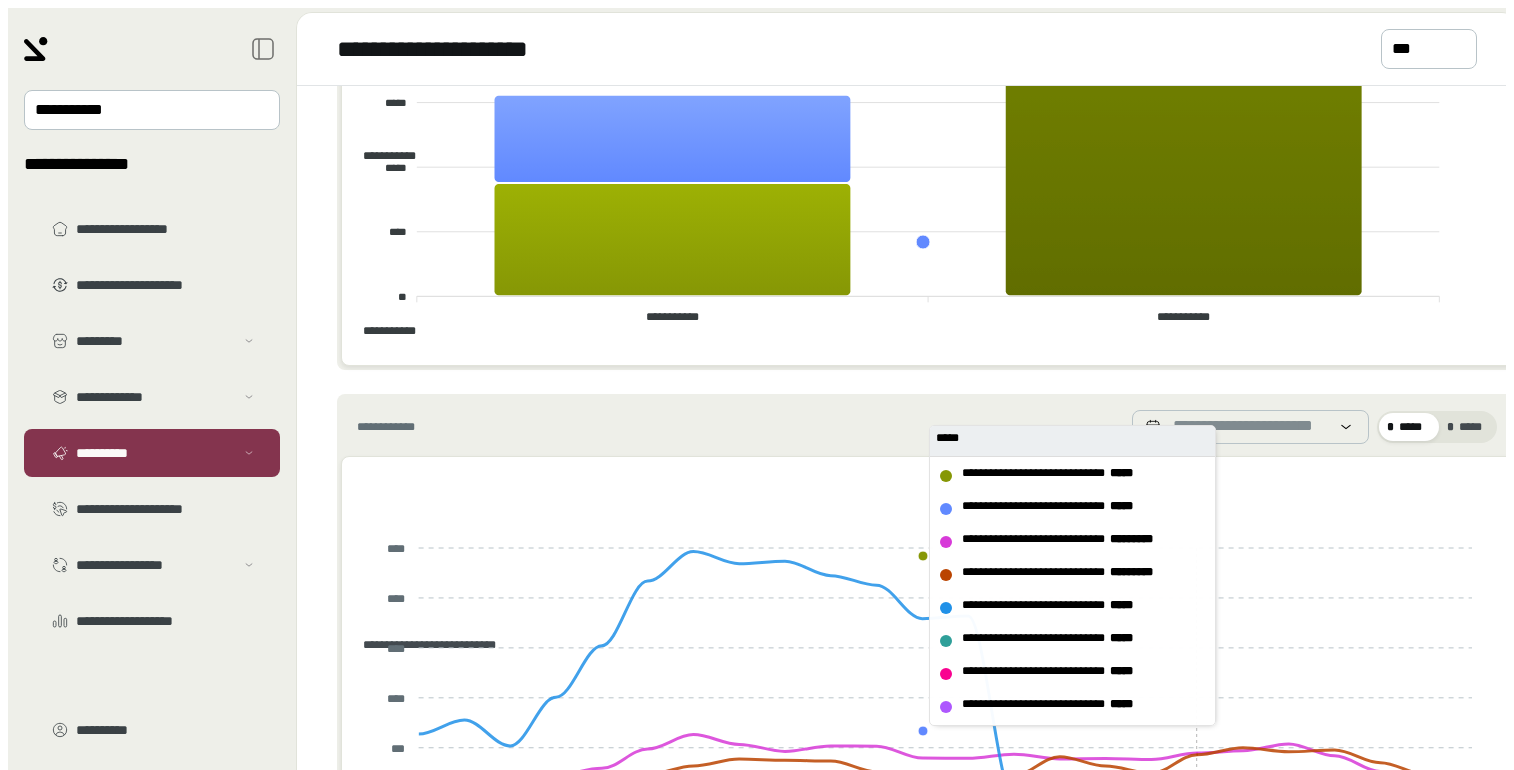 scroll, scrollTop: 0, scrollLeft: 0, axis: both 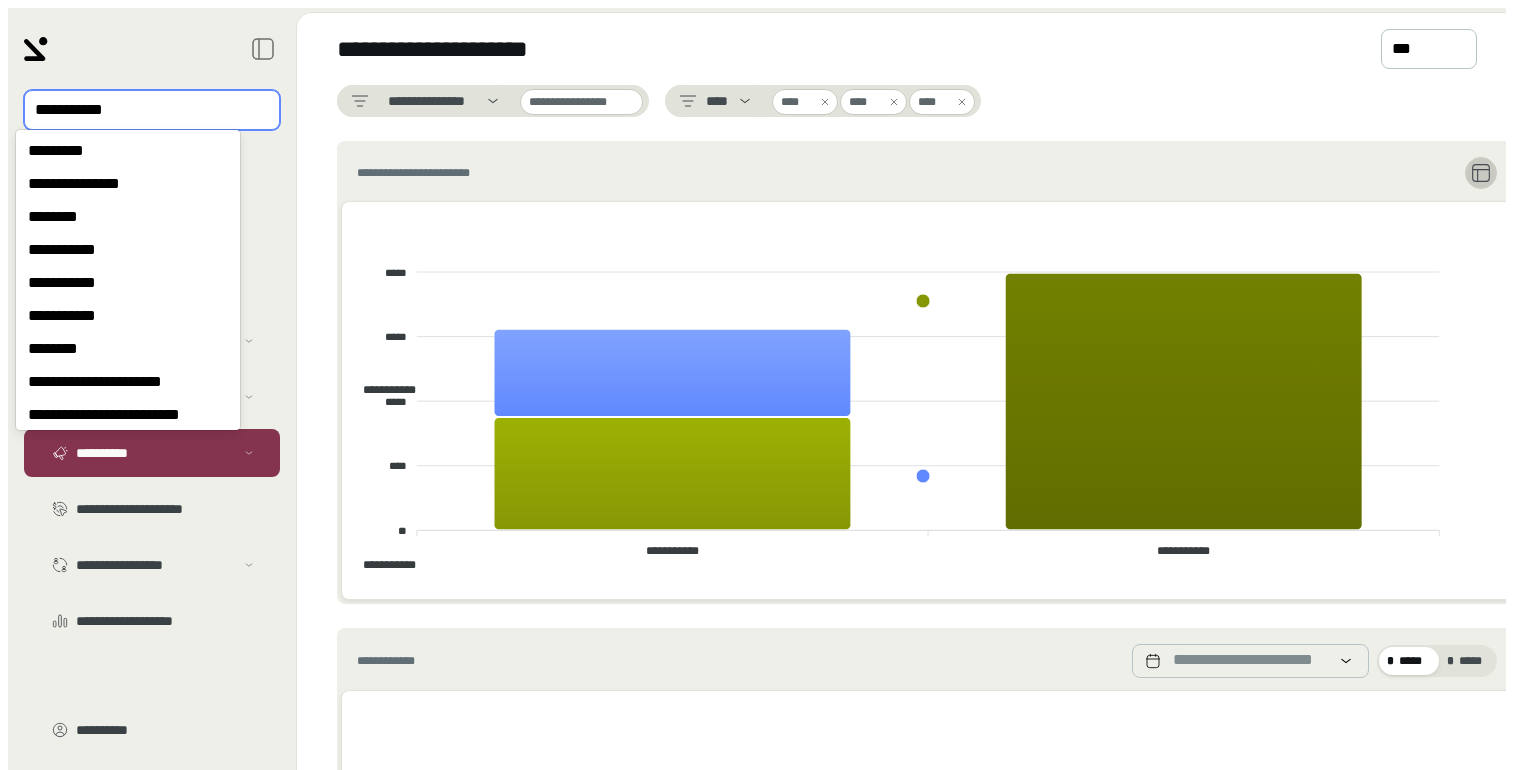 click at bounding box center (138, 110) 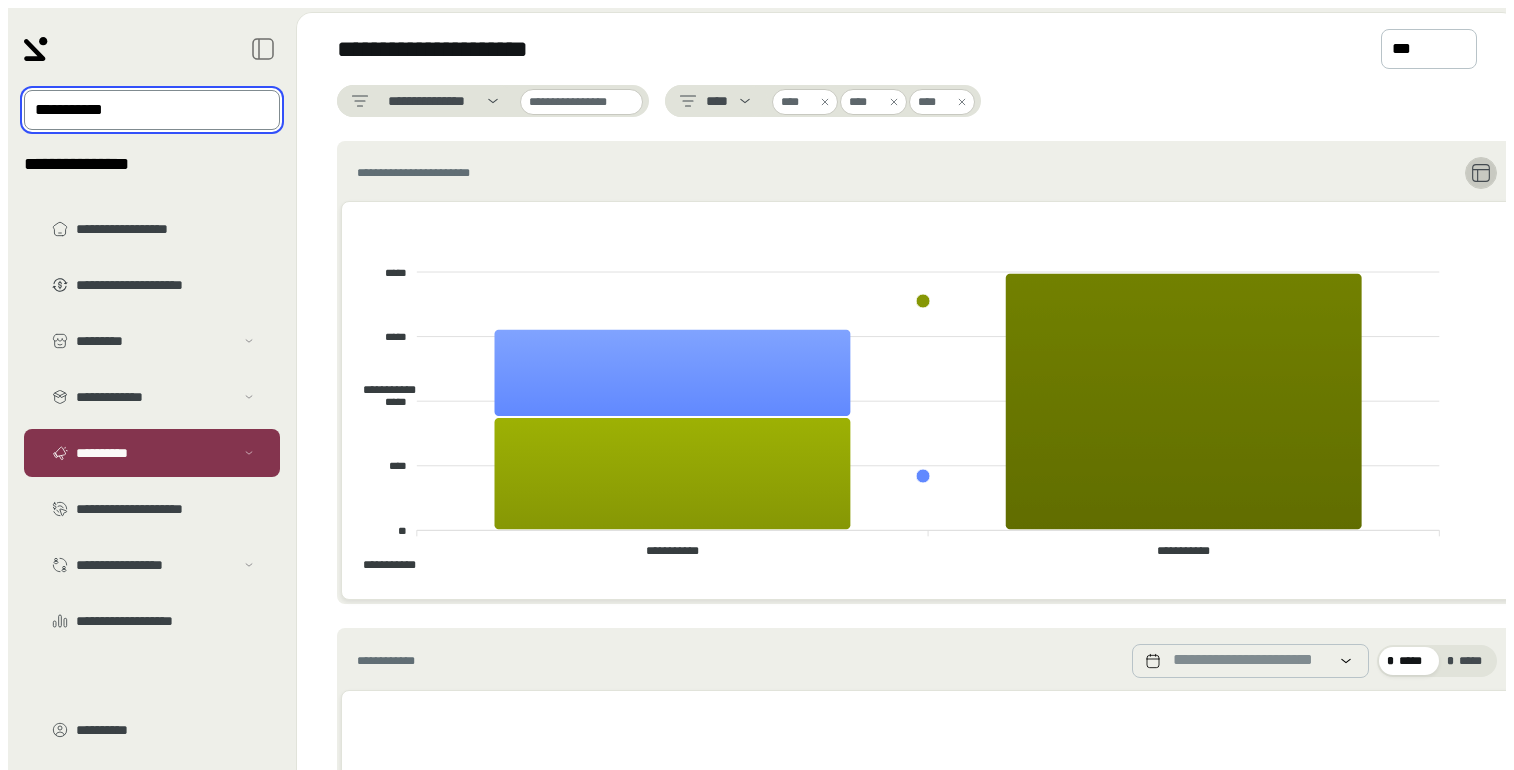 click at bounding box center [138, 110] 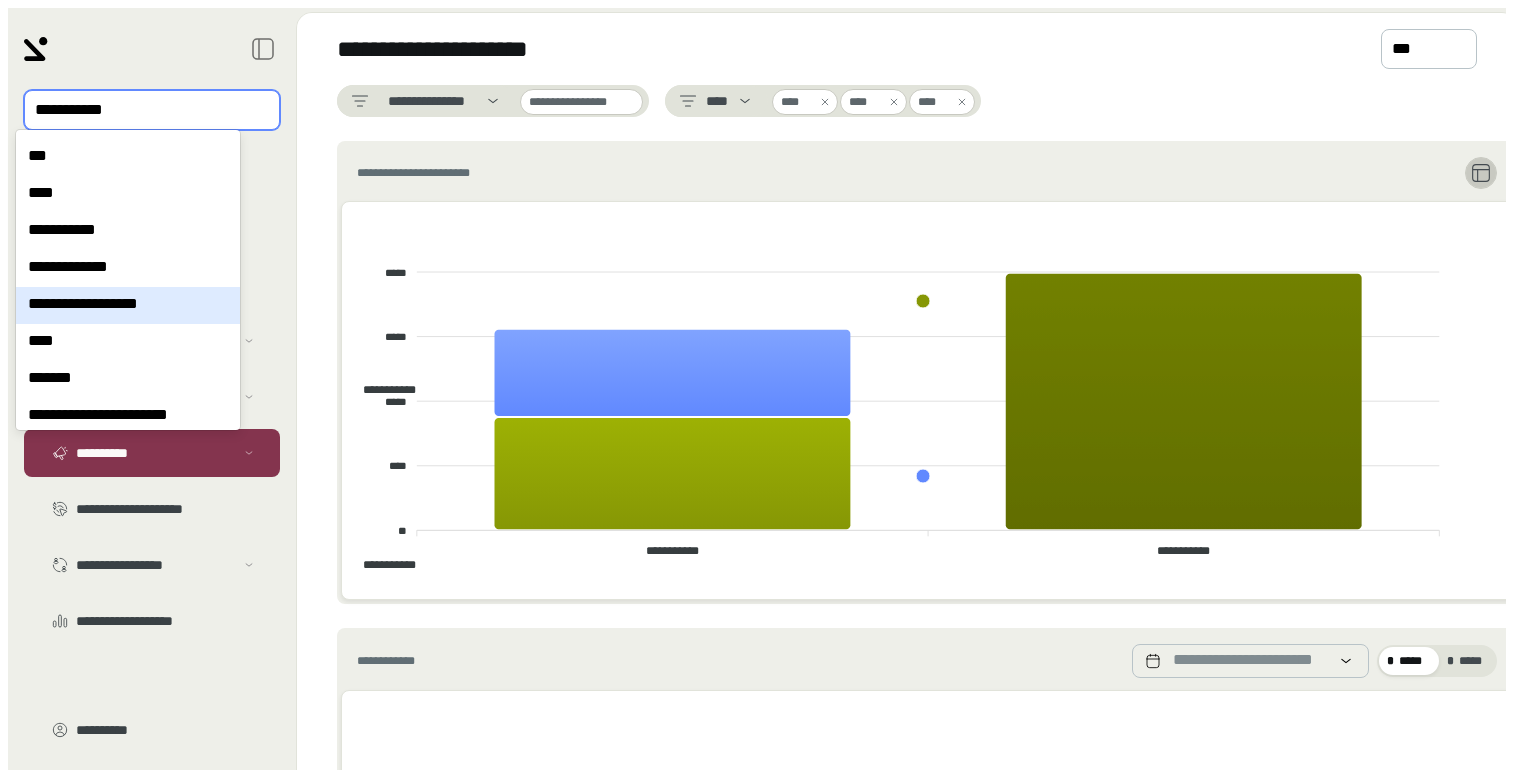 scroll, scrollTop: 5456, scrollLeft: 0, axis: vertical 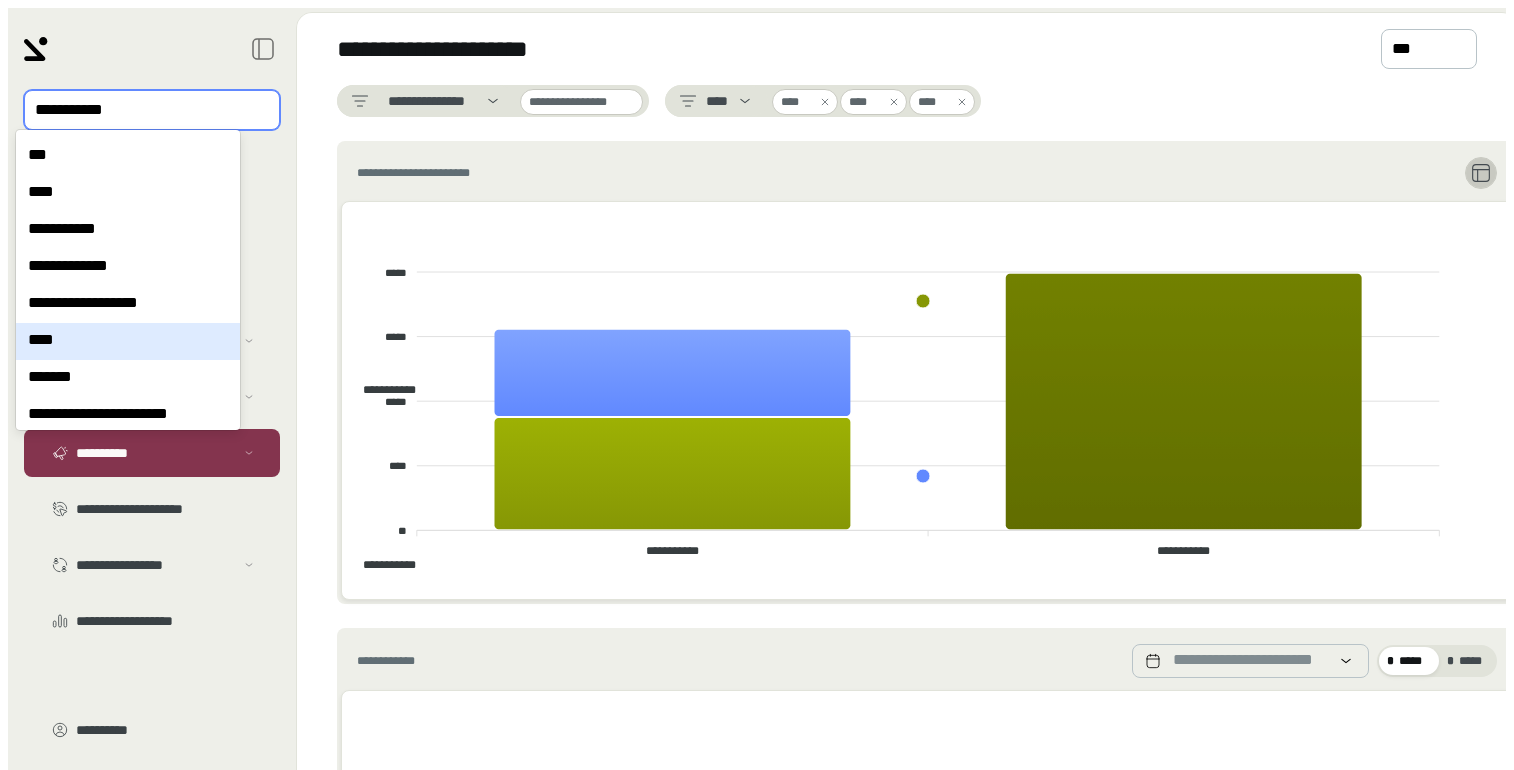 click on "****" at bounding box center [128, 341] 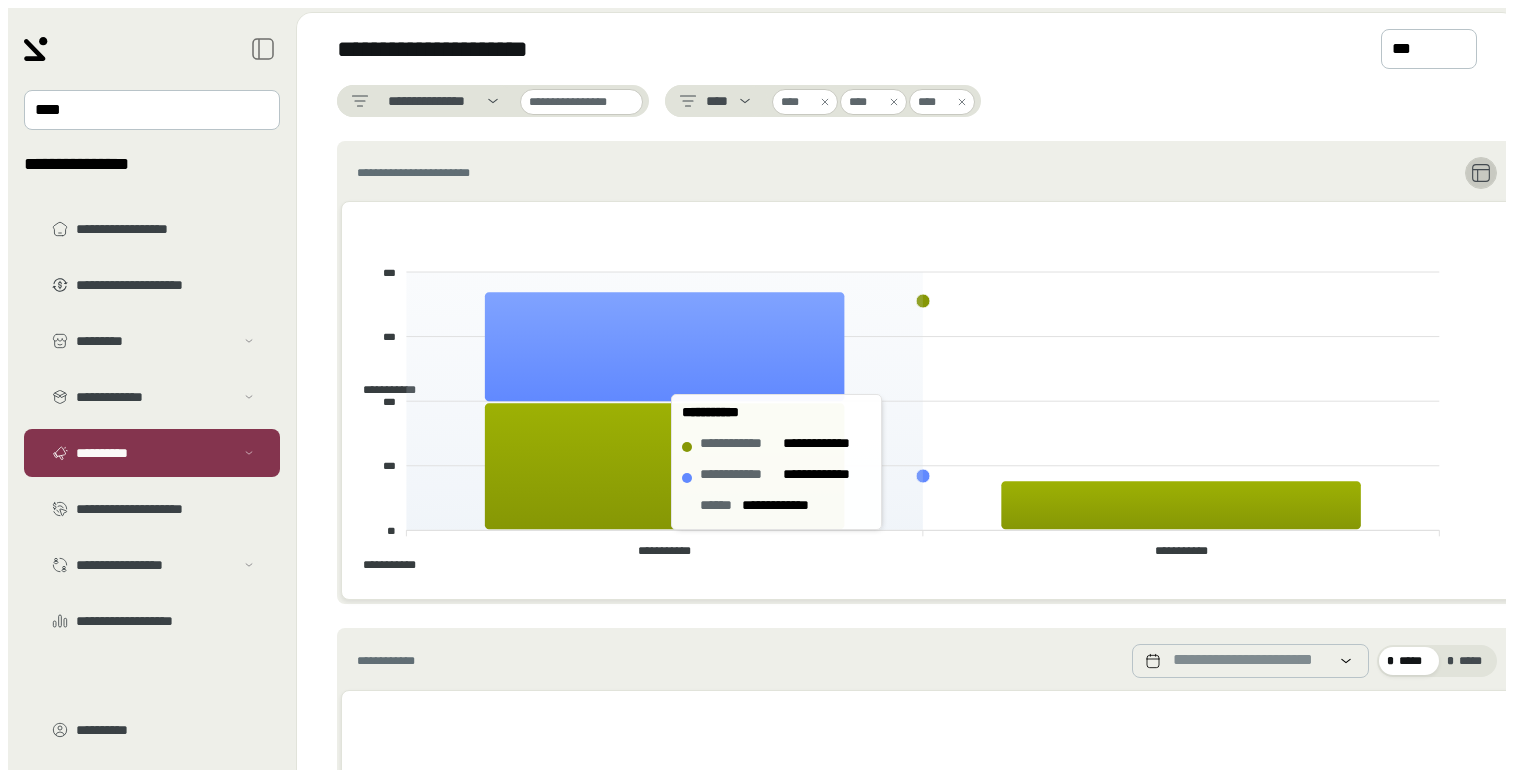 click on "**********" at bounding box center (923, 393) 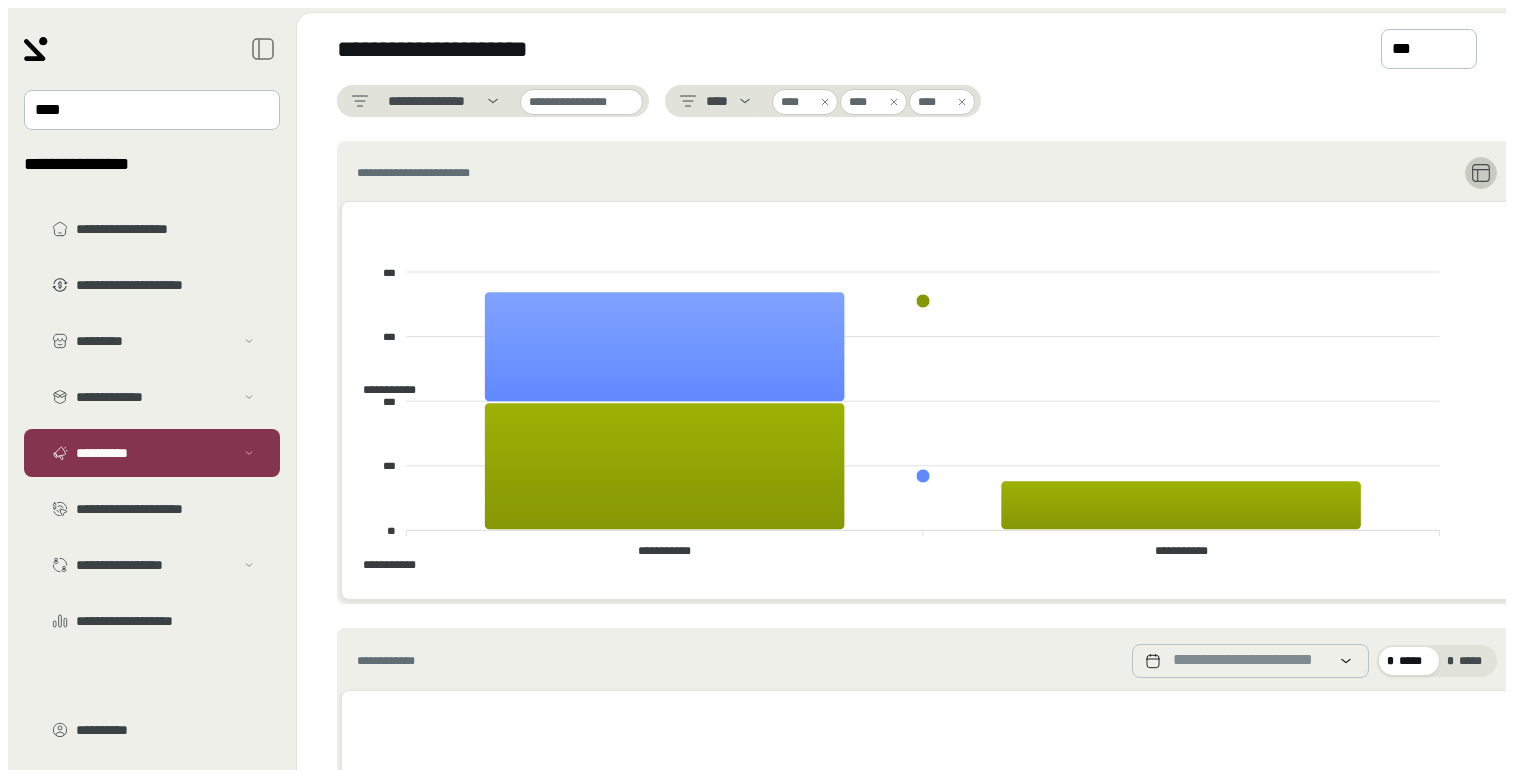 click on "**********" at bounding box center (927, 372) 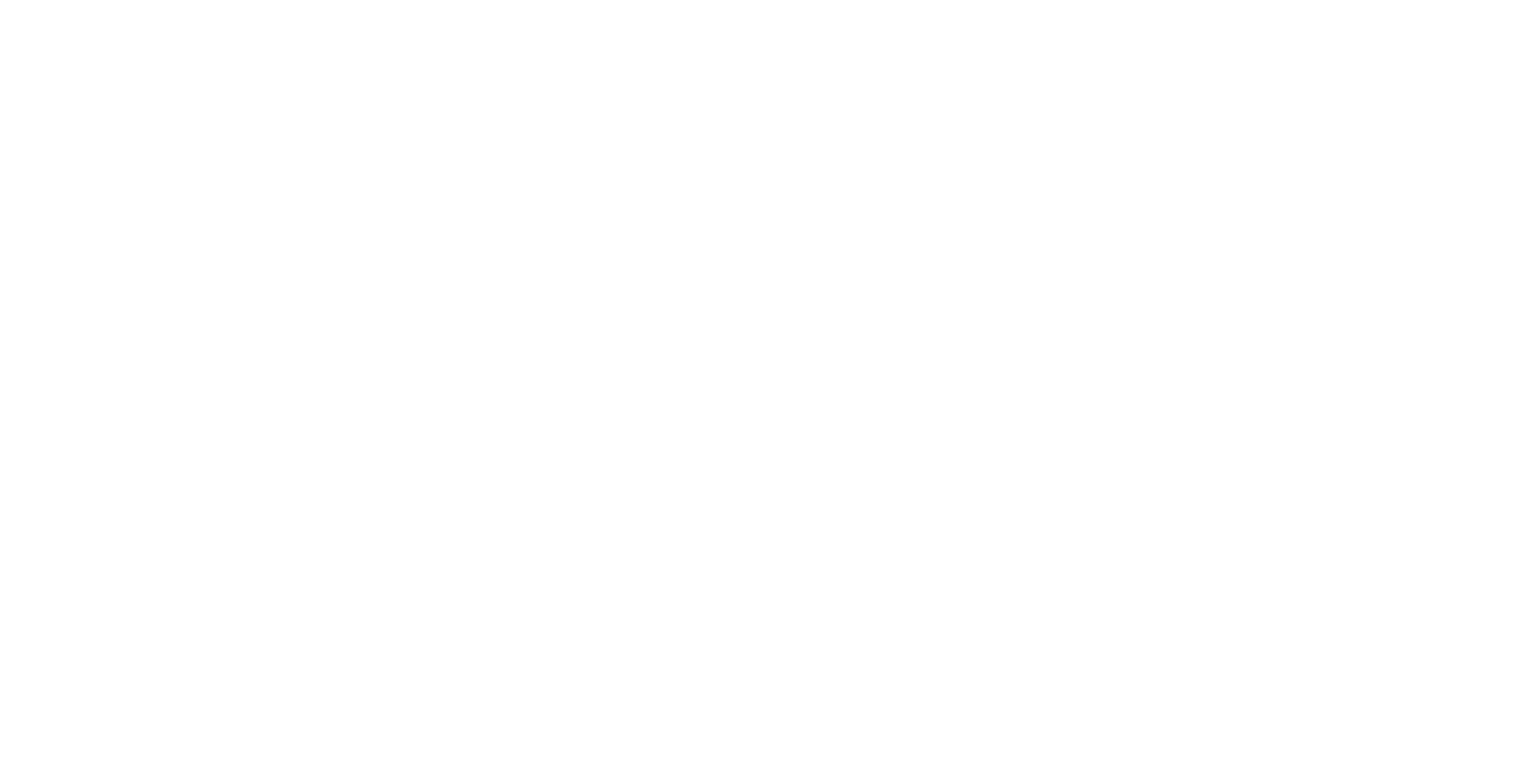 scroll, scrollTop: 0, scrollLeft: 0, axis: both 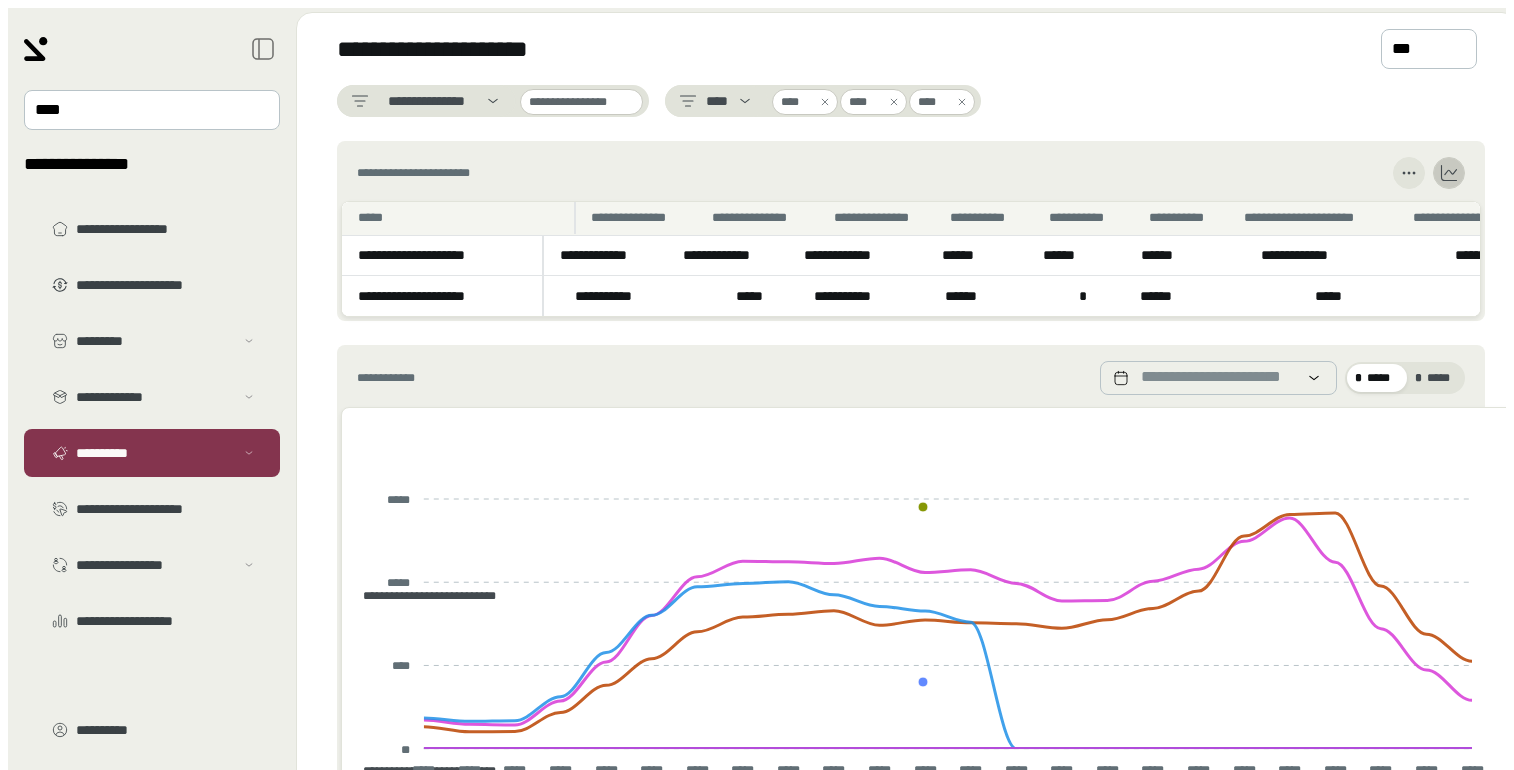click at bounding box center (1409, 173) 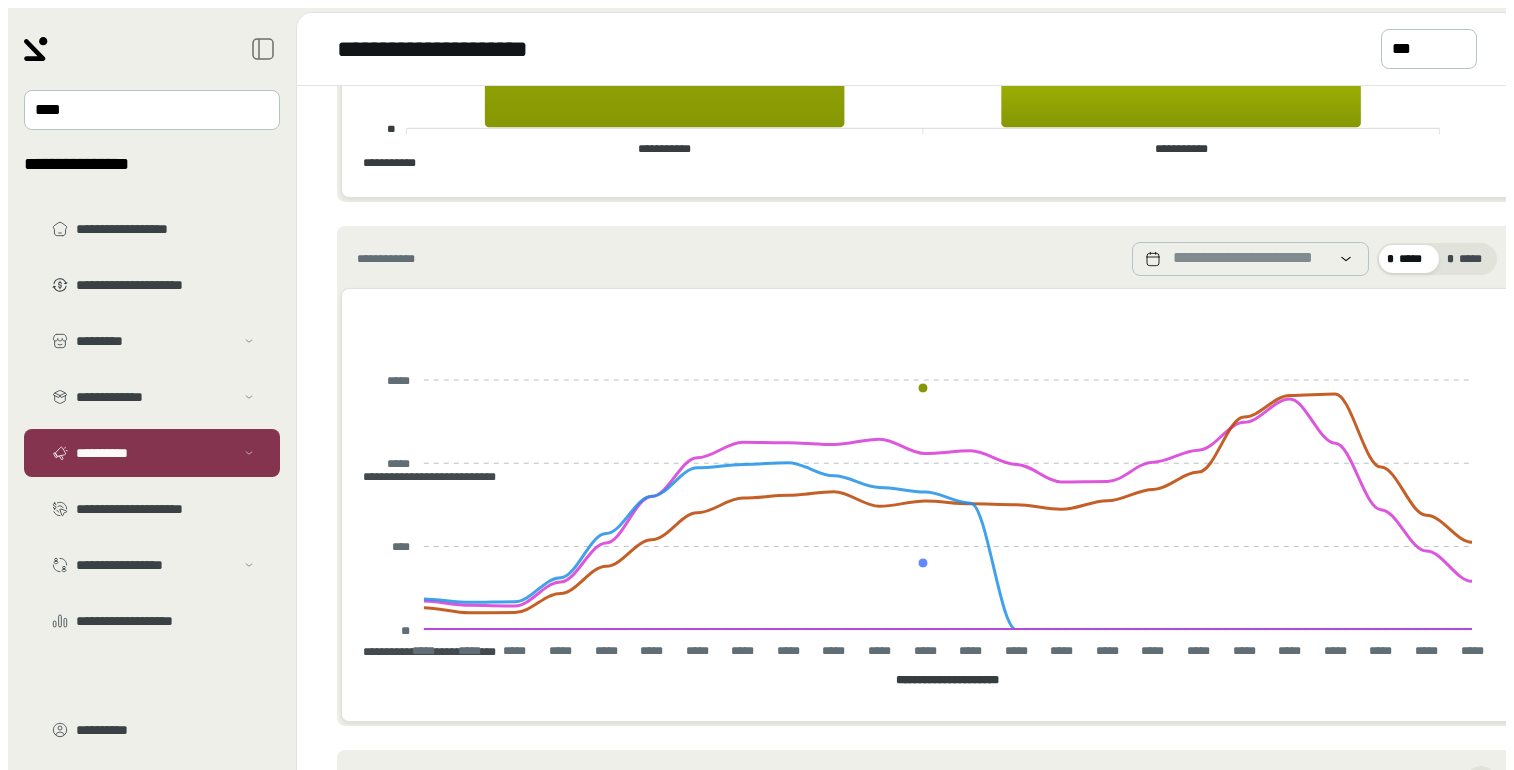 scroll, scrollTop: 401, scrollLeft: 0, axis: vertical 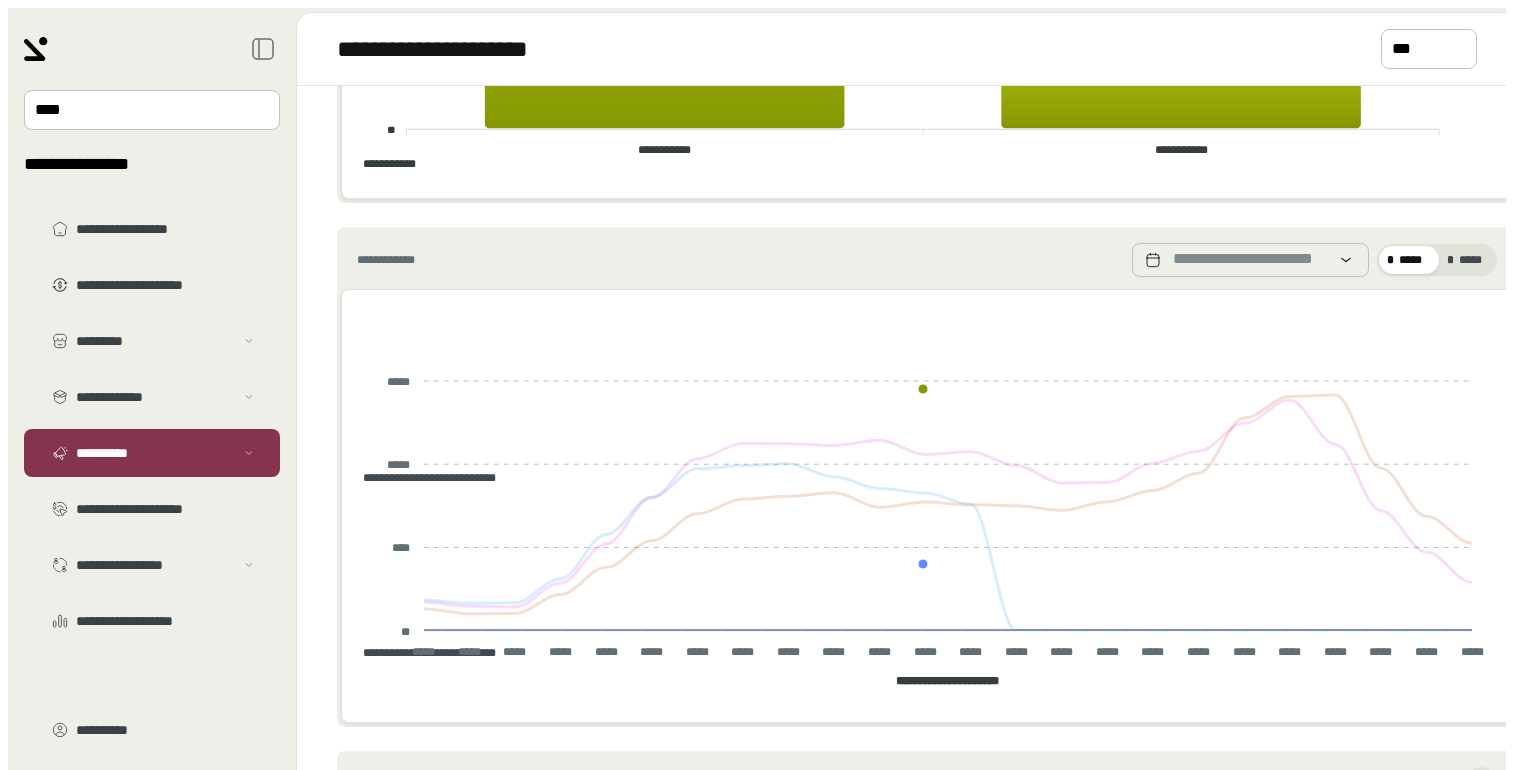 click on "**********" at bounding box center (422, 478) 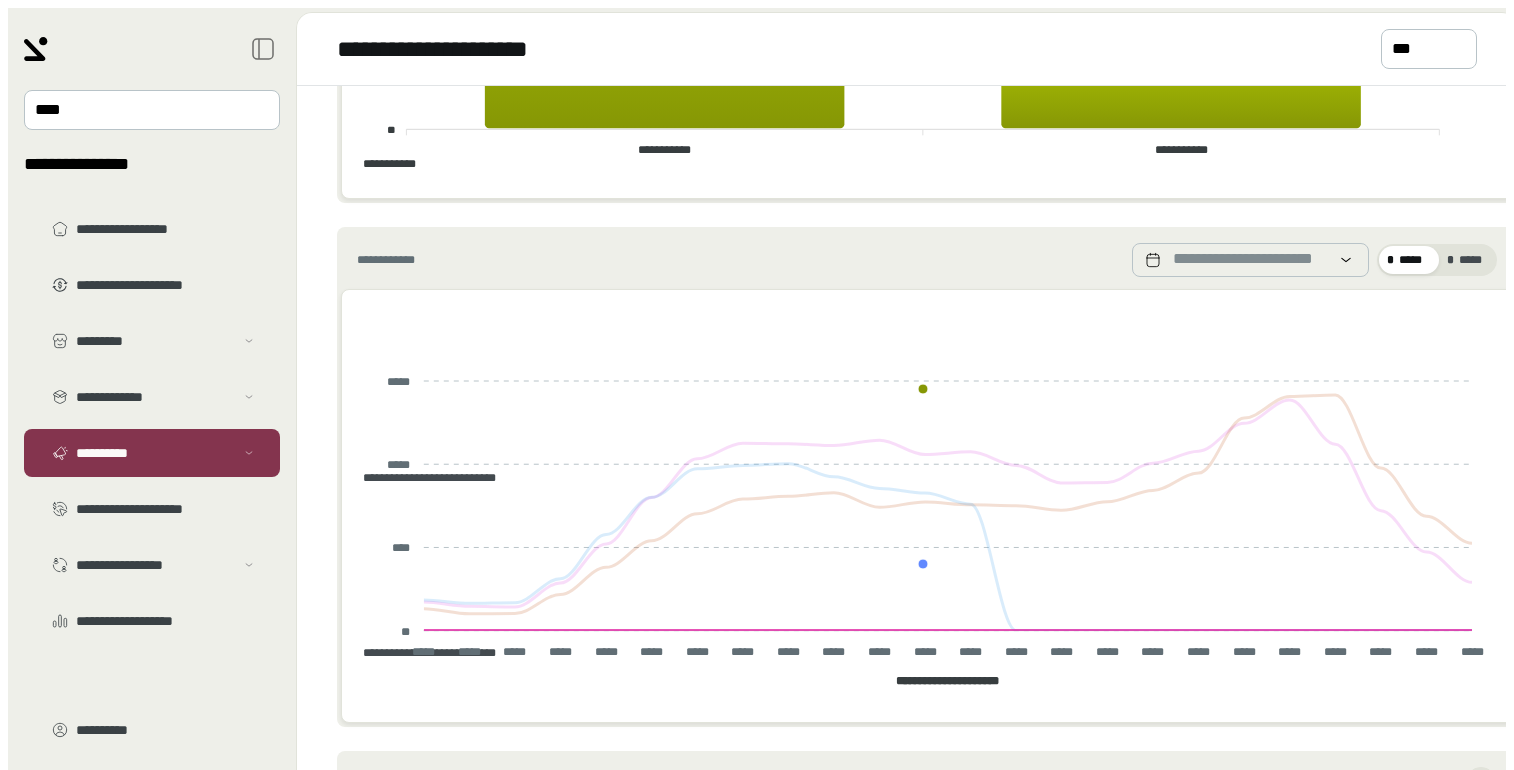 click on "**********" at bounding box center (422, 478) 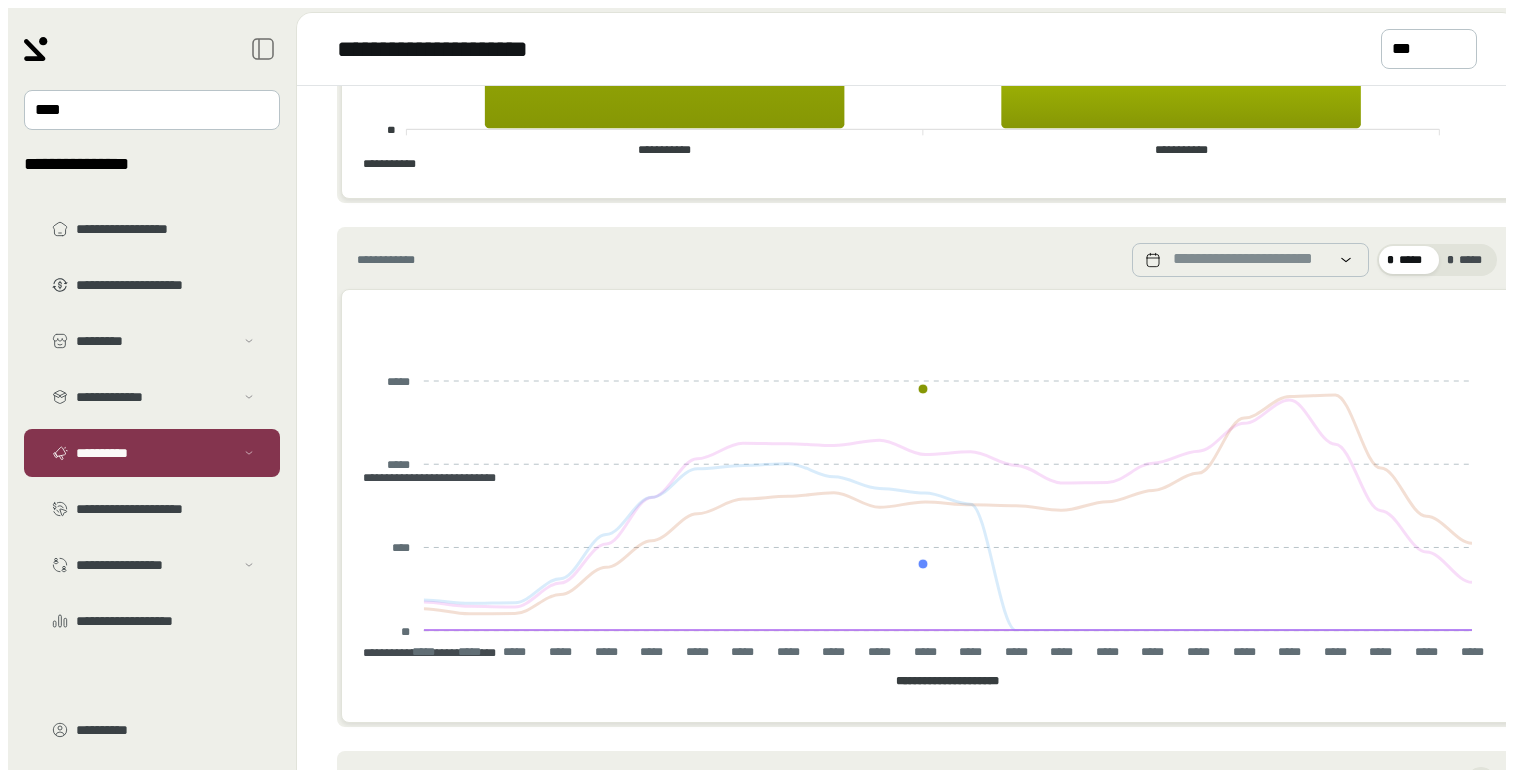 click on "**********" at bounding box center (422, 478) 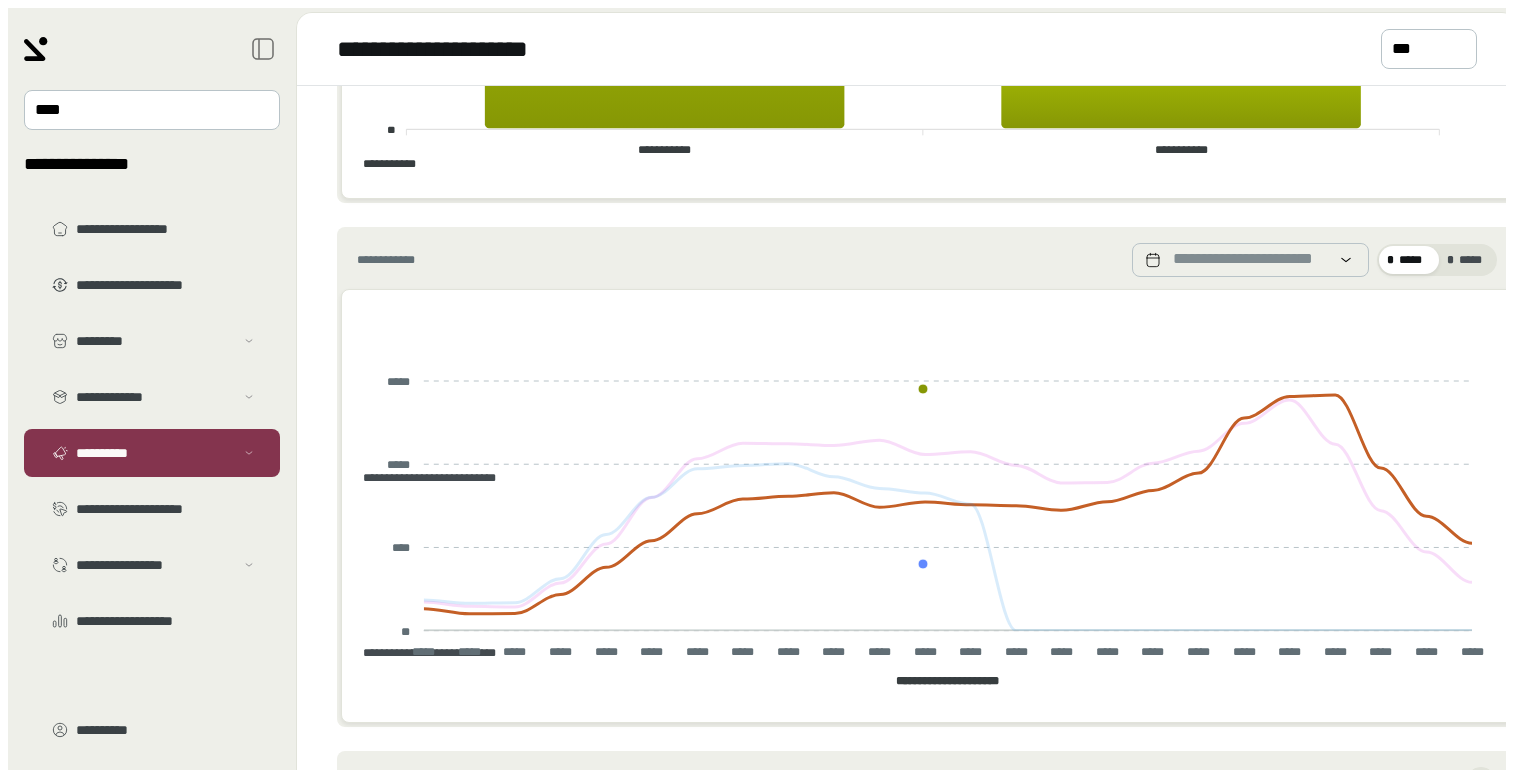 click on "**********" at bounding box center (422, 478) 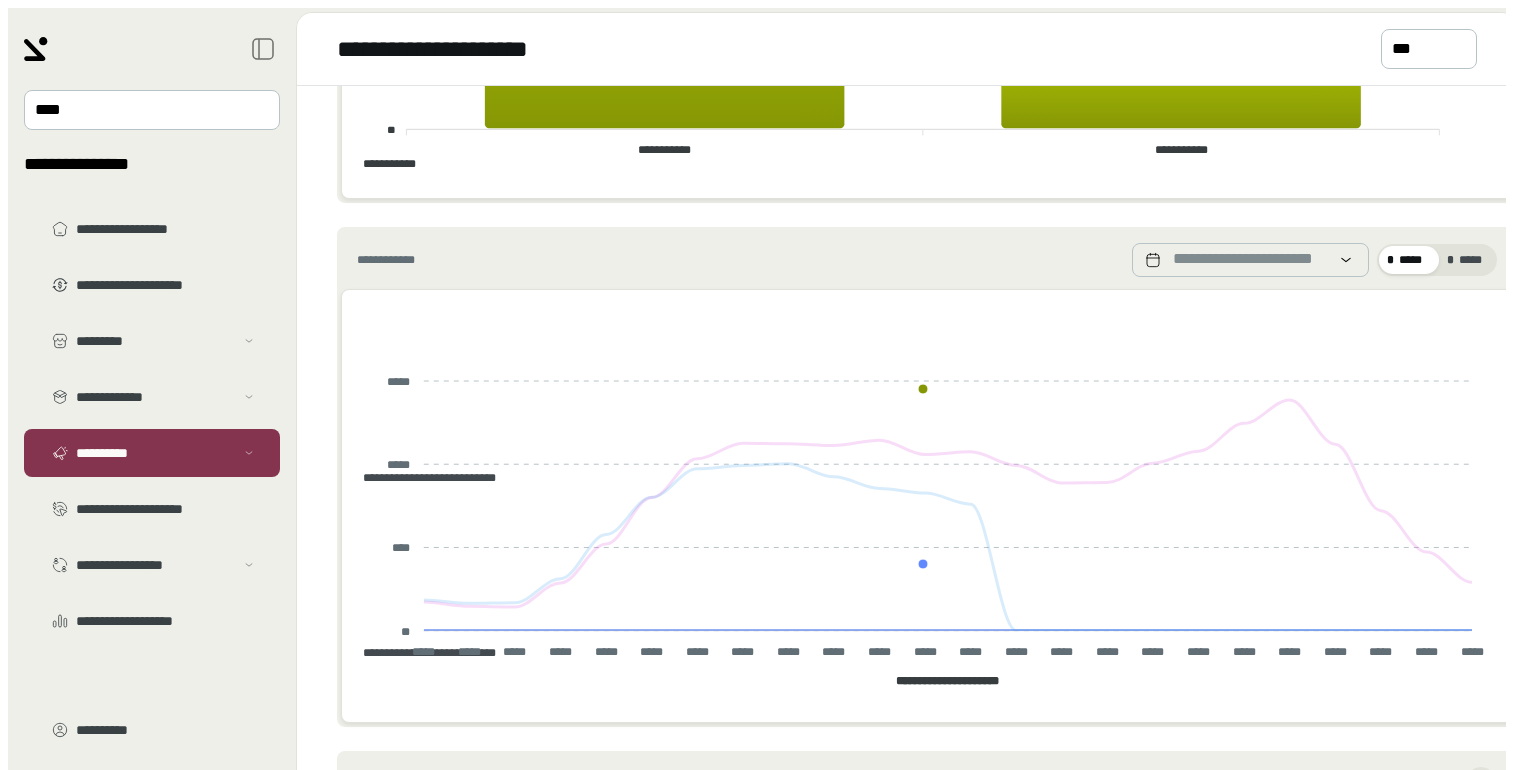 click on "**********" at bounding box center (422, 478) 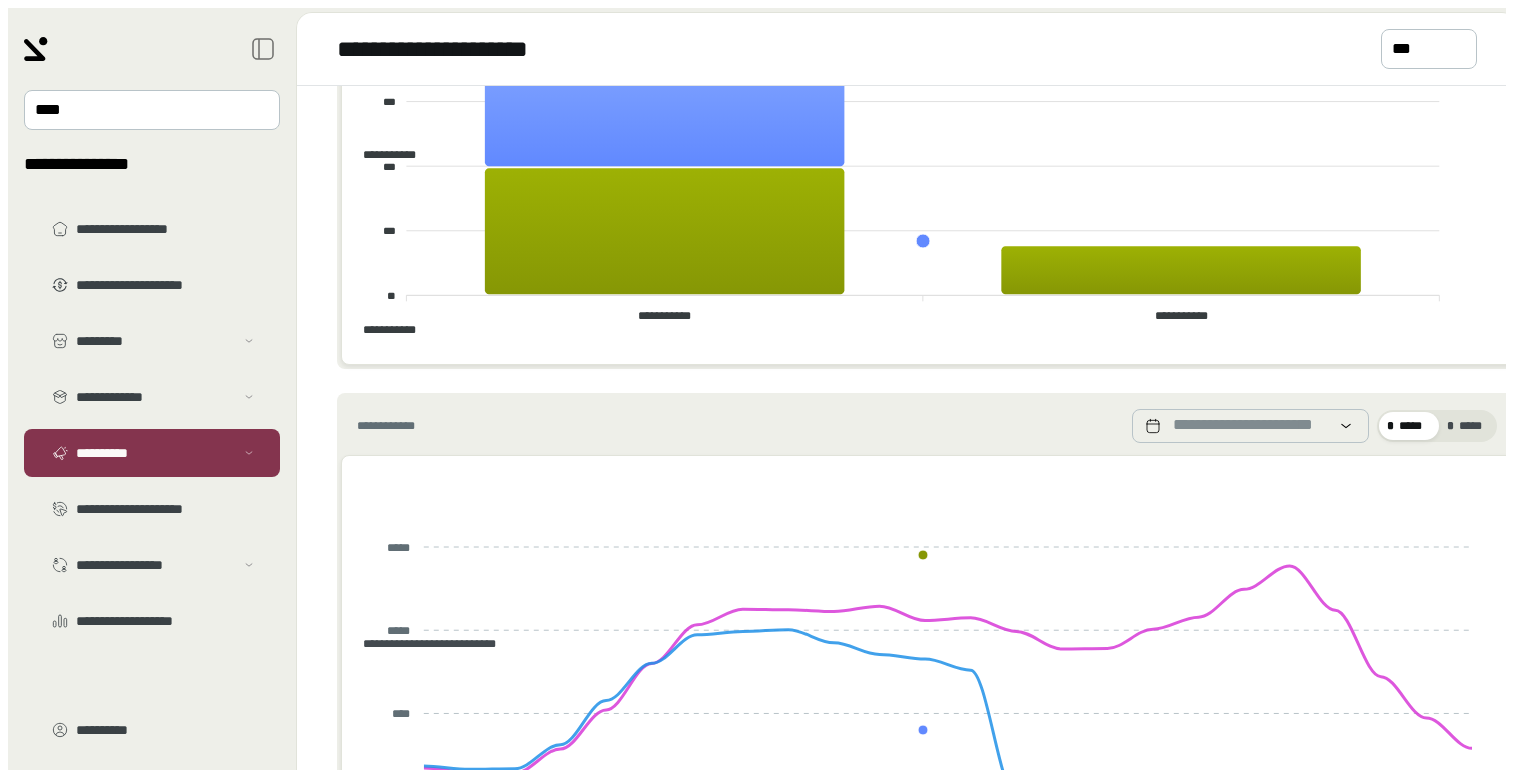scroll, scrollTop: 0, scrollLeft: 0, axis: both 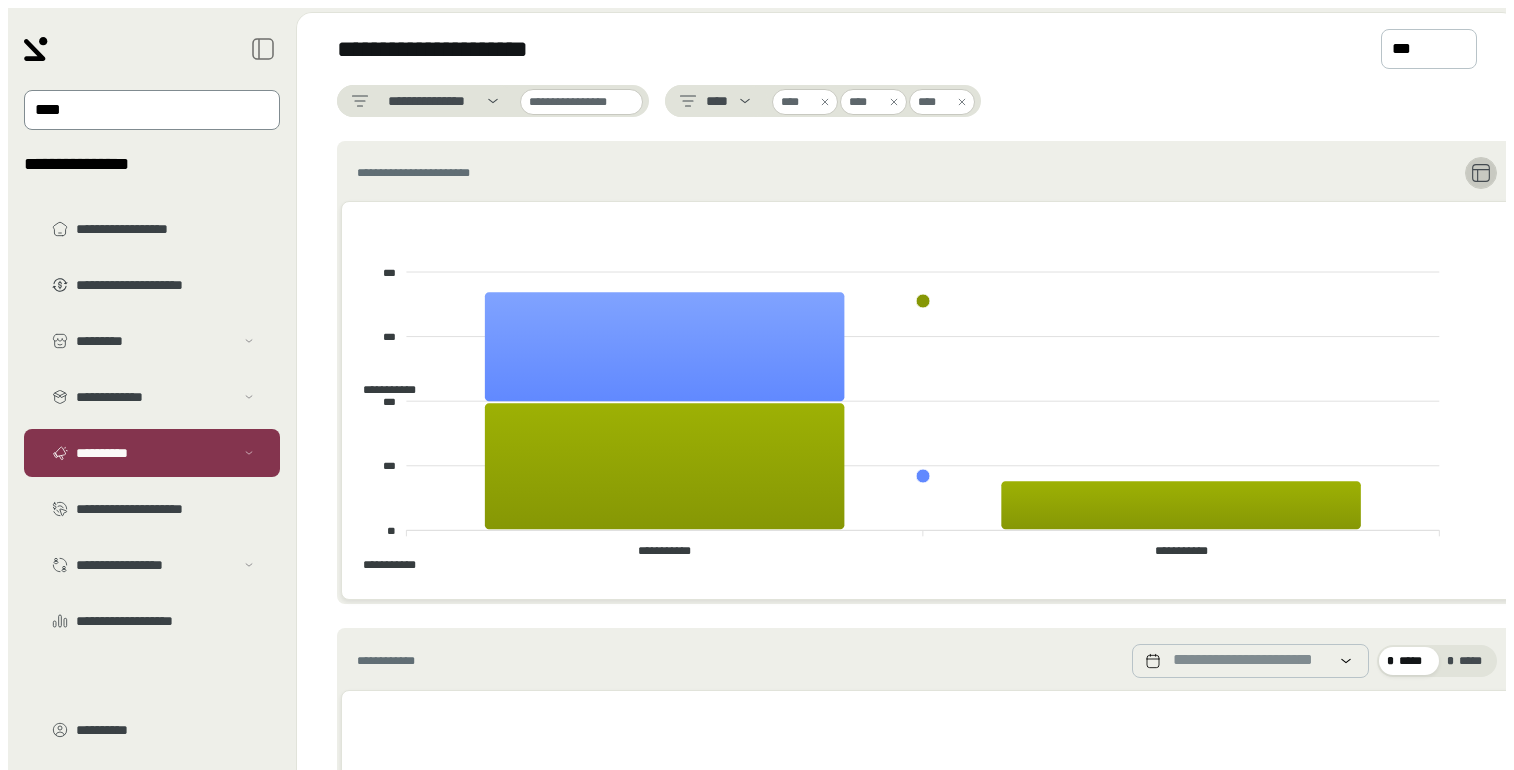 click at bounding box center (138, 110) 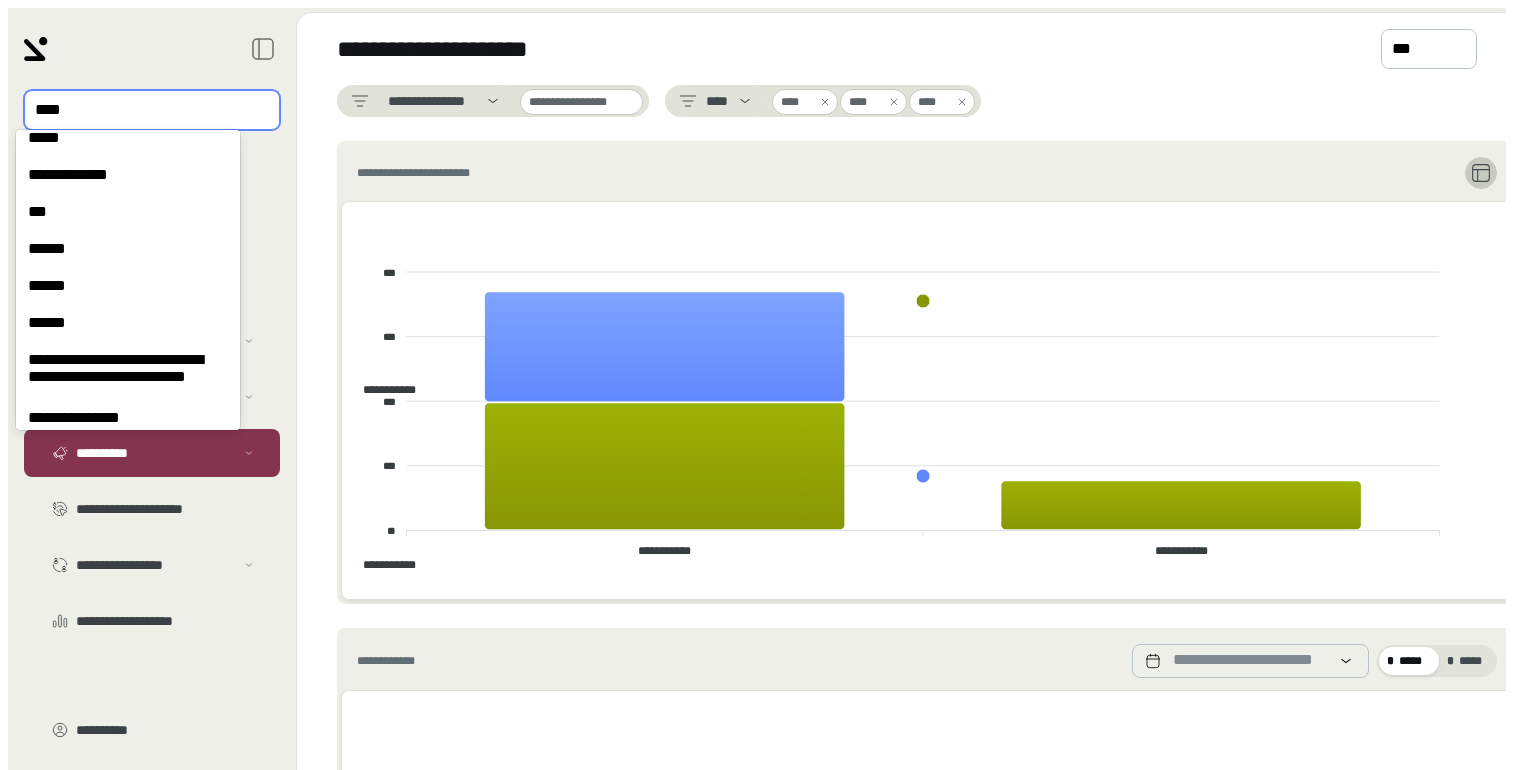 scroll, scrollTop: 3099, scrollLeft: 0, axis: vertical 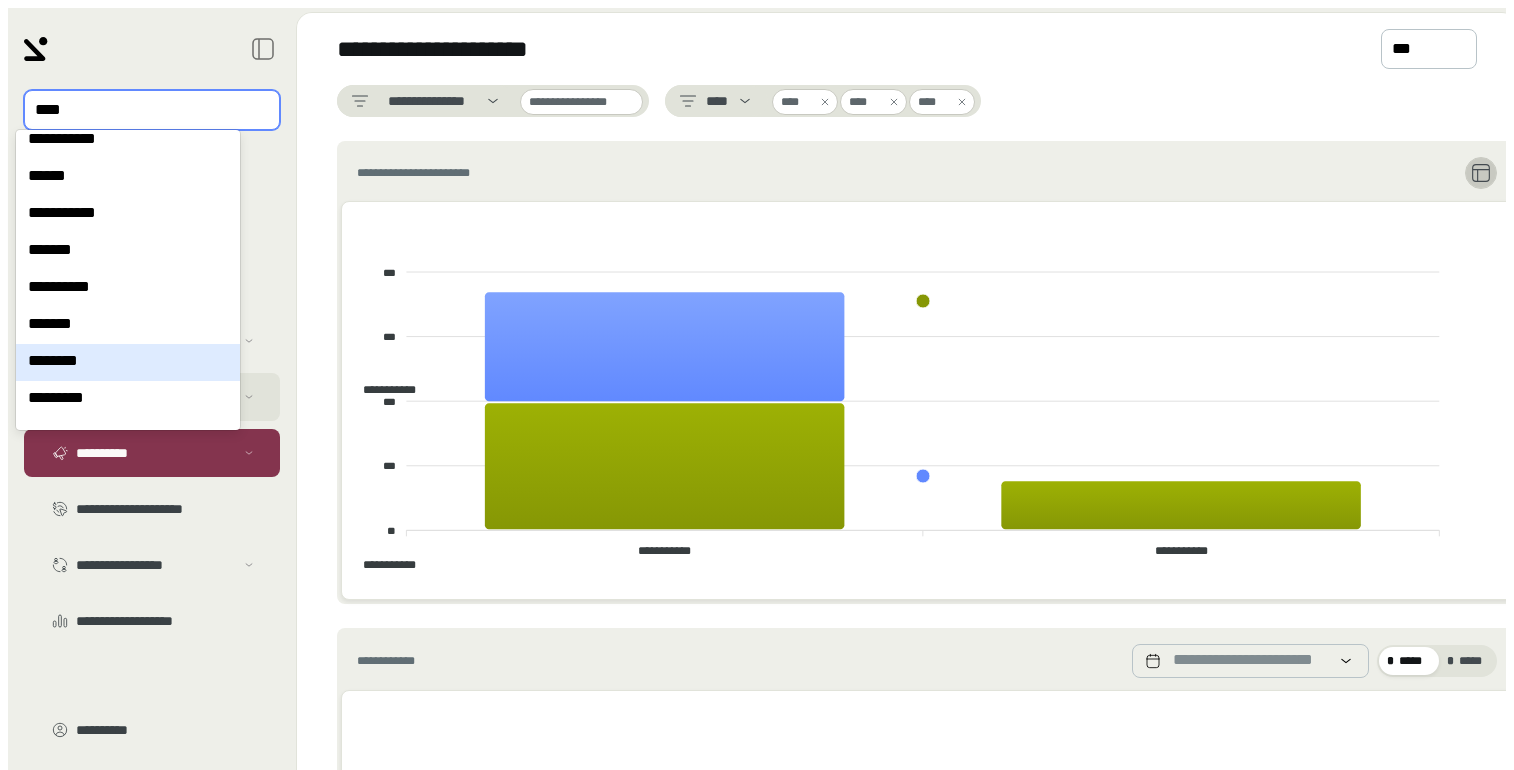 click on "********" at bounding box center (128, 362) 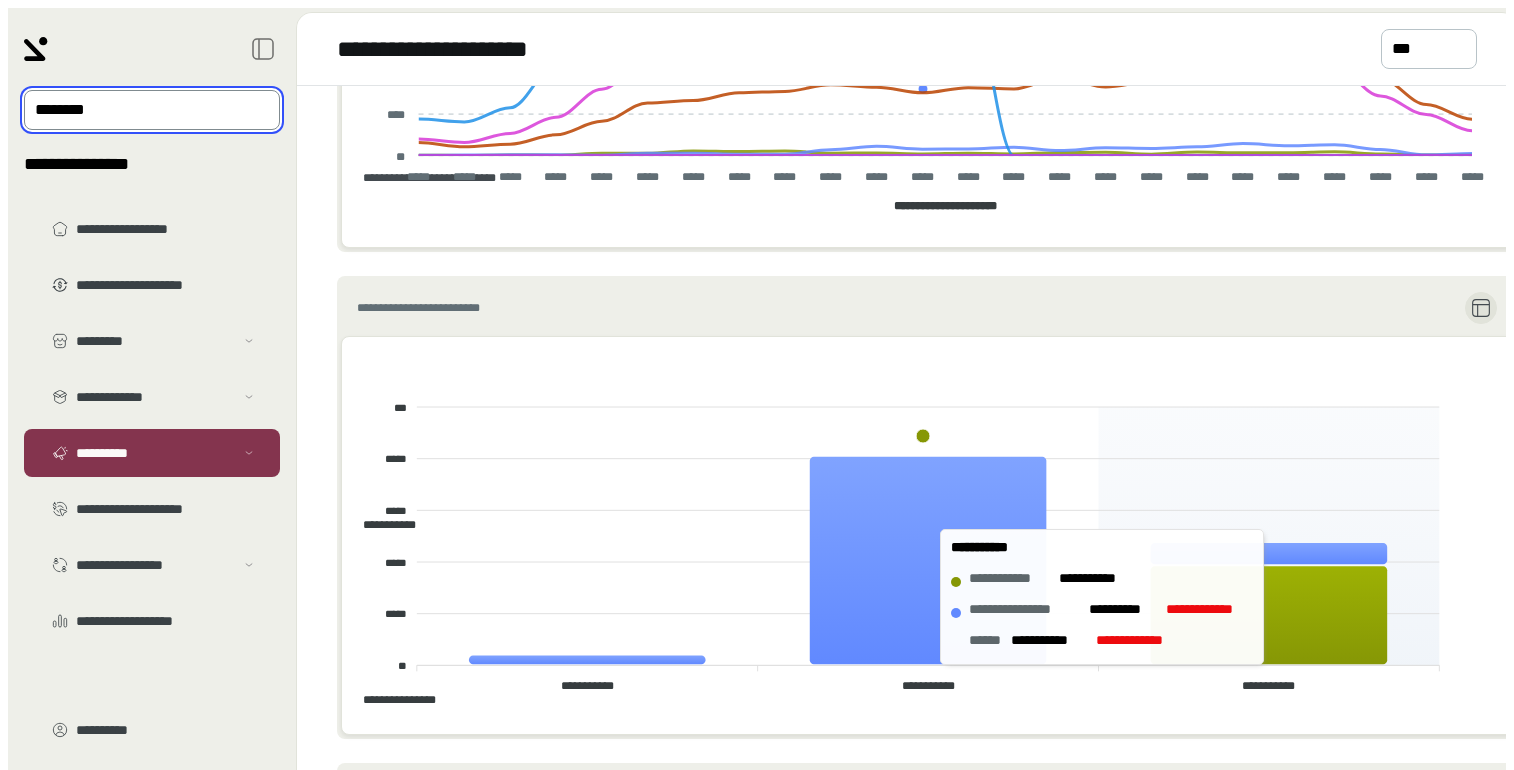 scroll, scrollTop: 882, scrollLeft: 0, axis: vertical 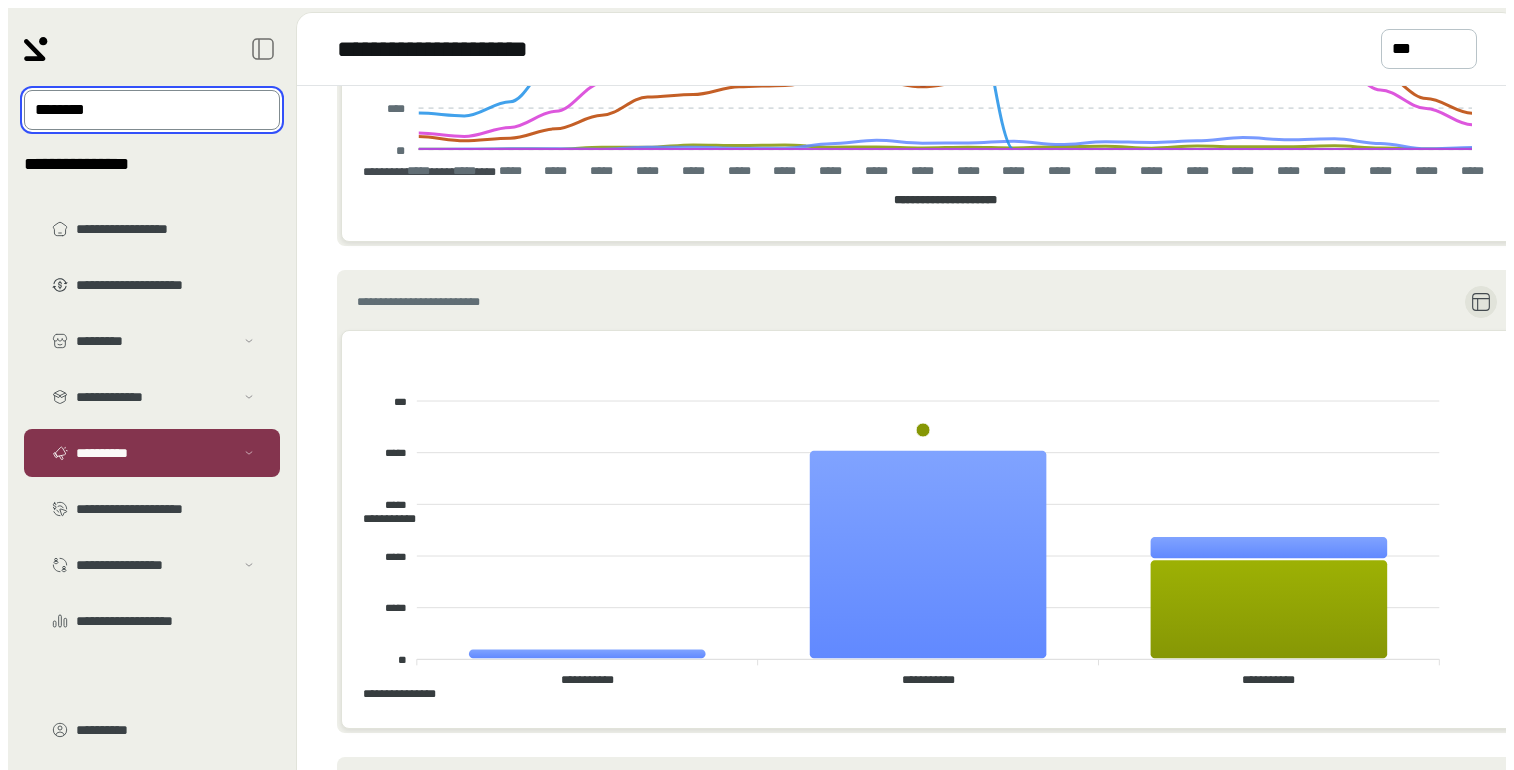 click on "**********" at bounding box center (923, 438) 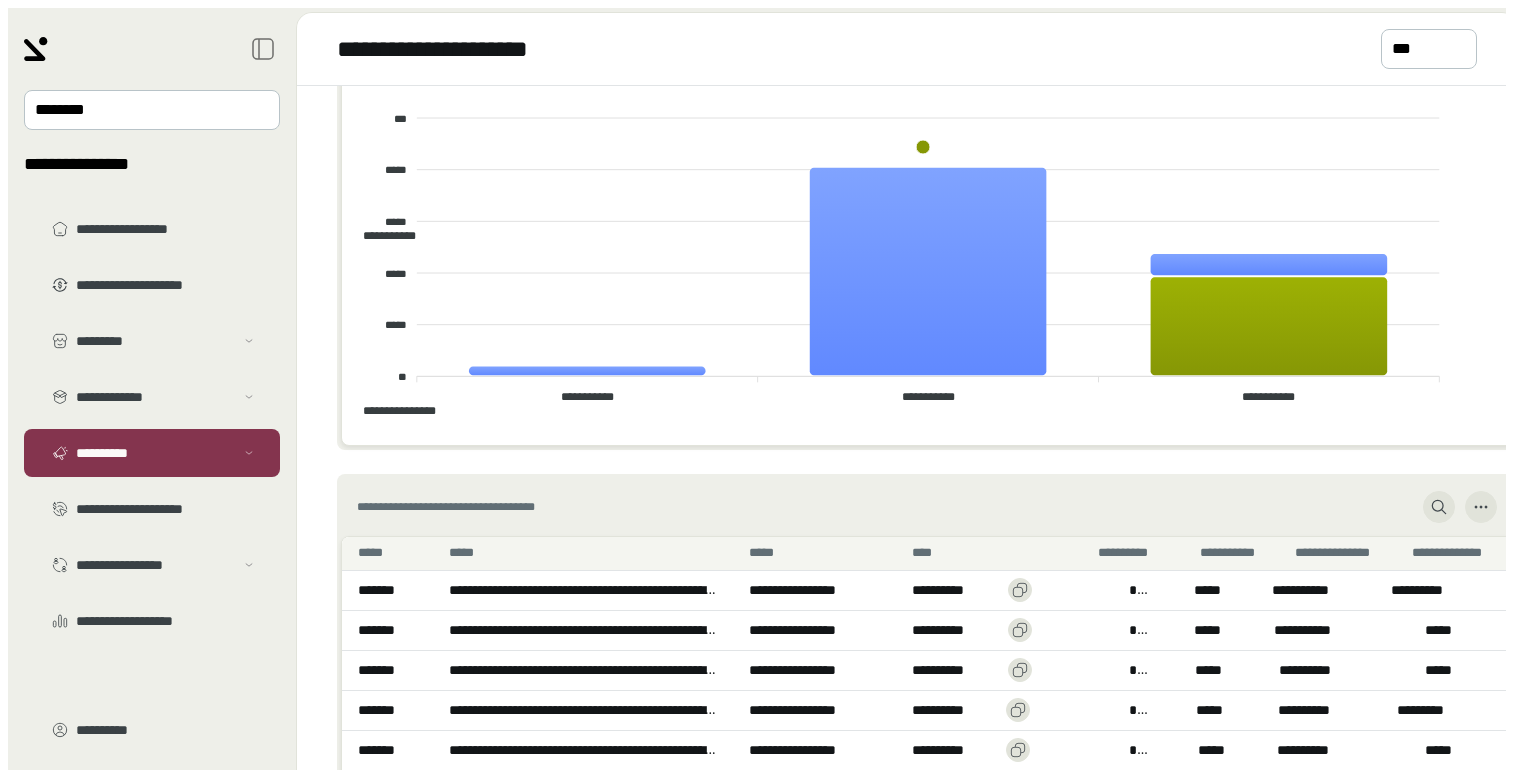 scroll, scrollTop: 0, scrollLeft: 0, axis: both 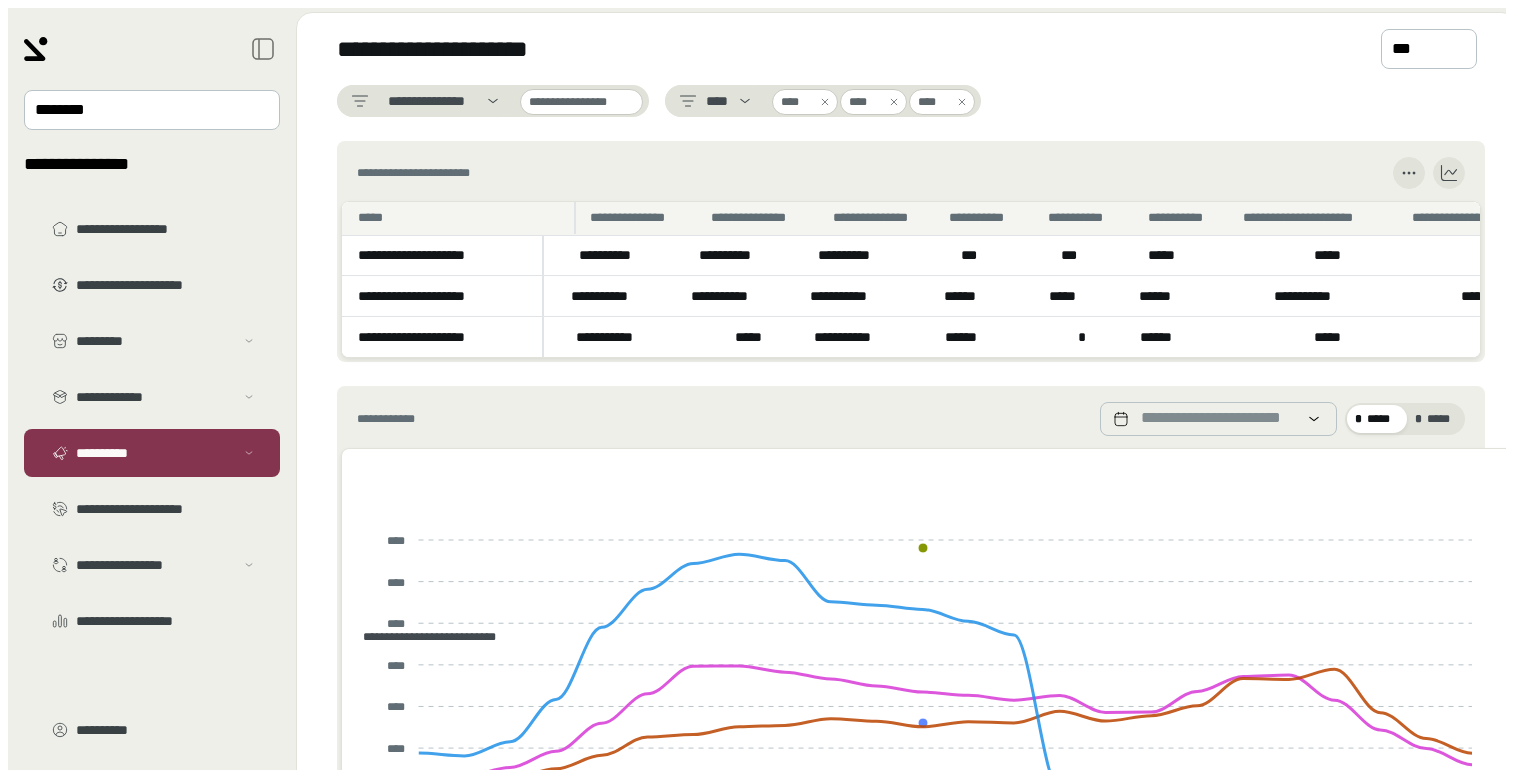 click on "**********" at bounding box center (614, 255) 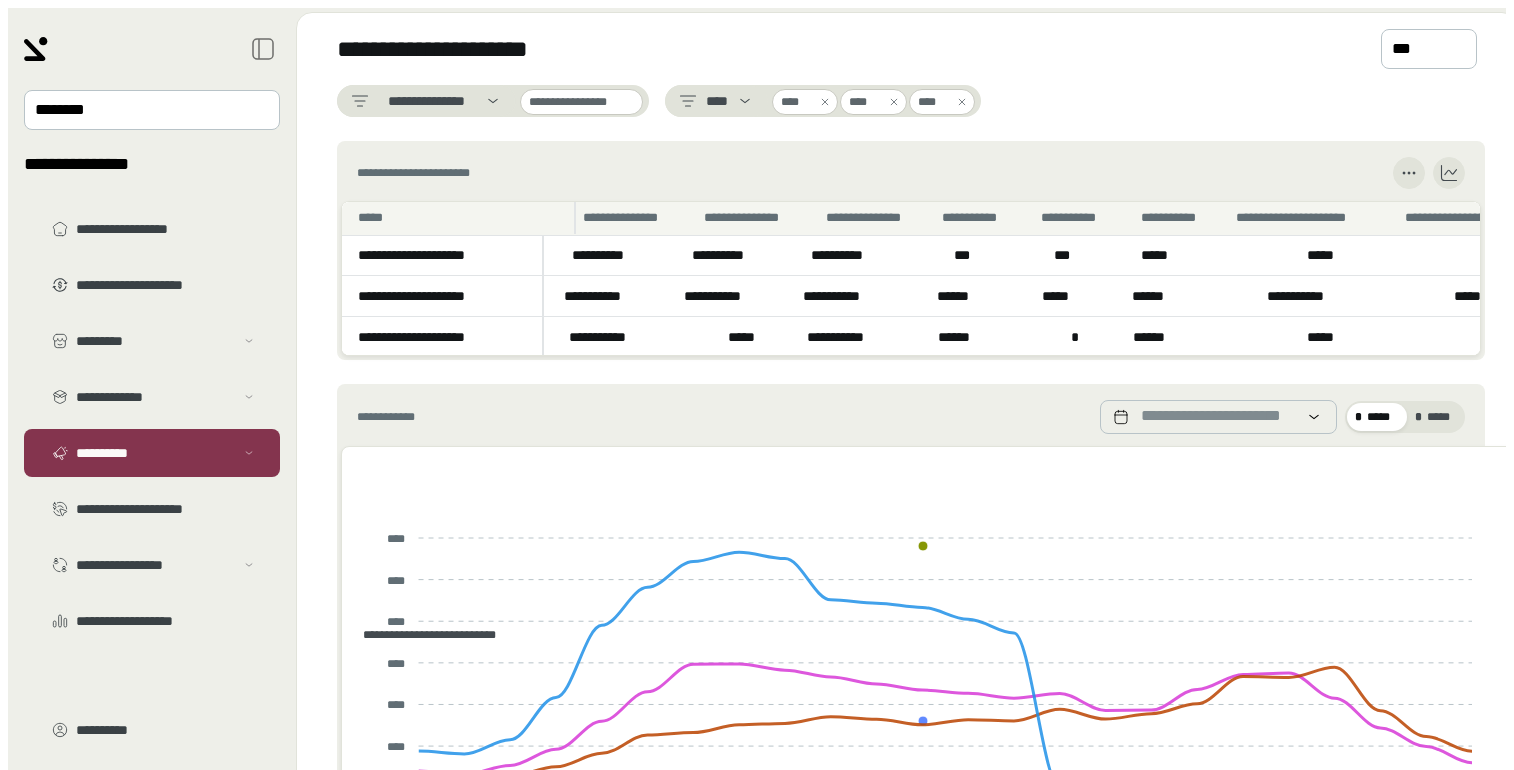 scroll, scrollTop: 0, scrollLeft: 0, axis: both 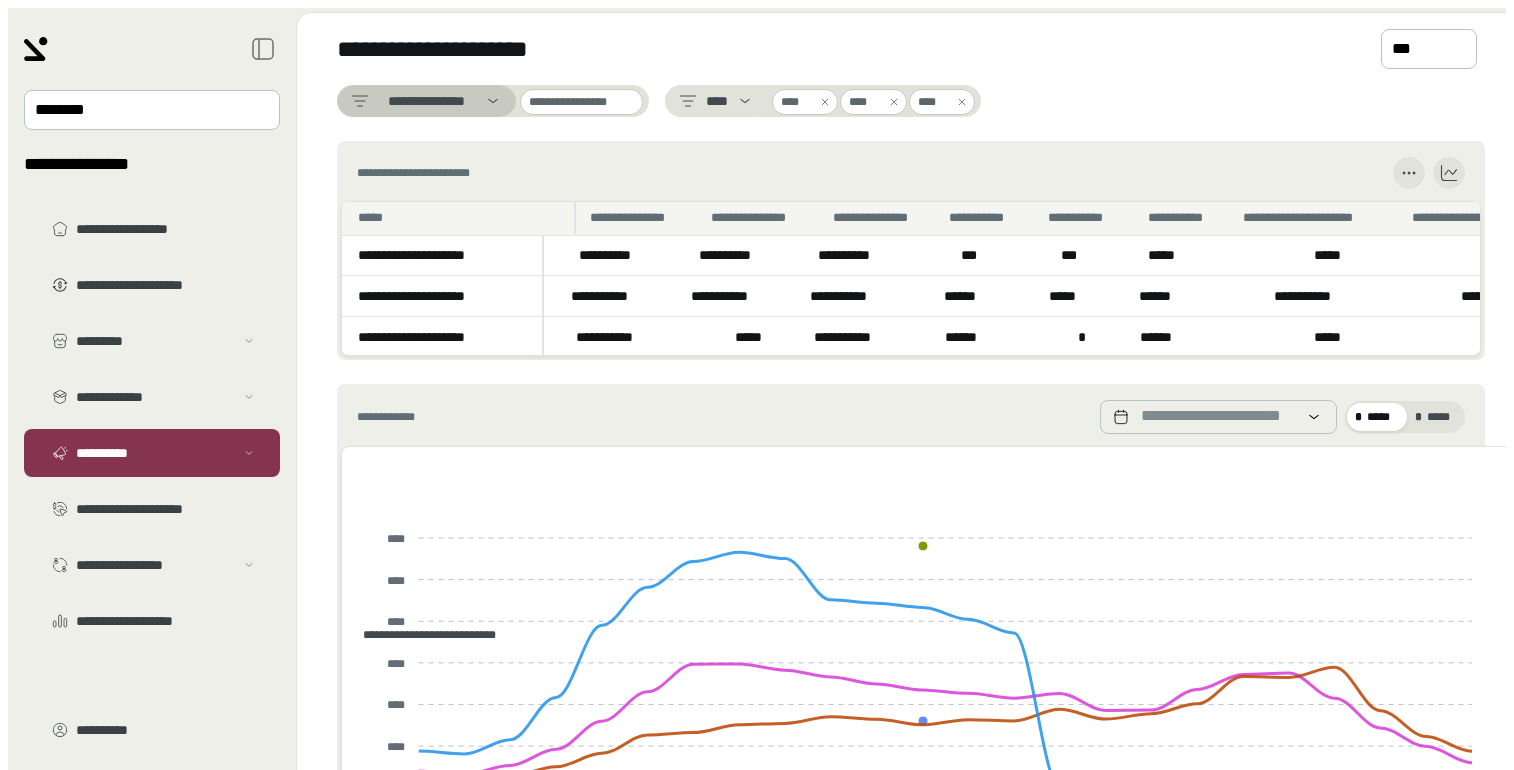 click on "**********" at bounding box center [426, 101] 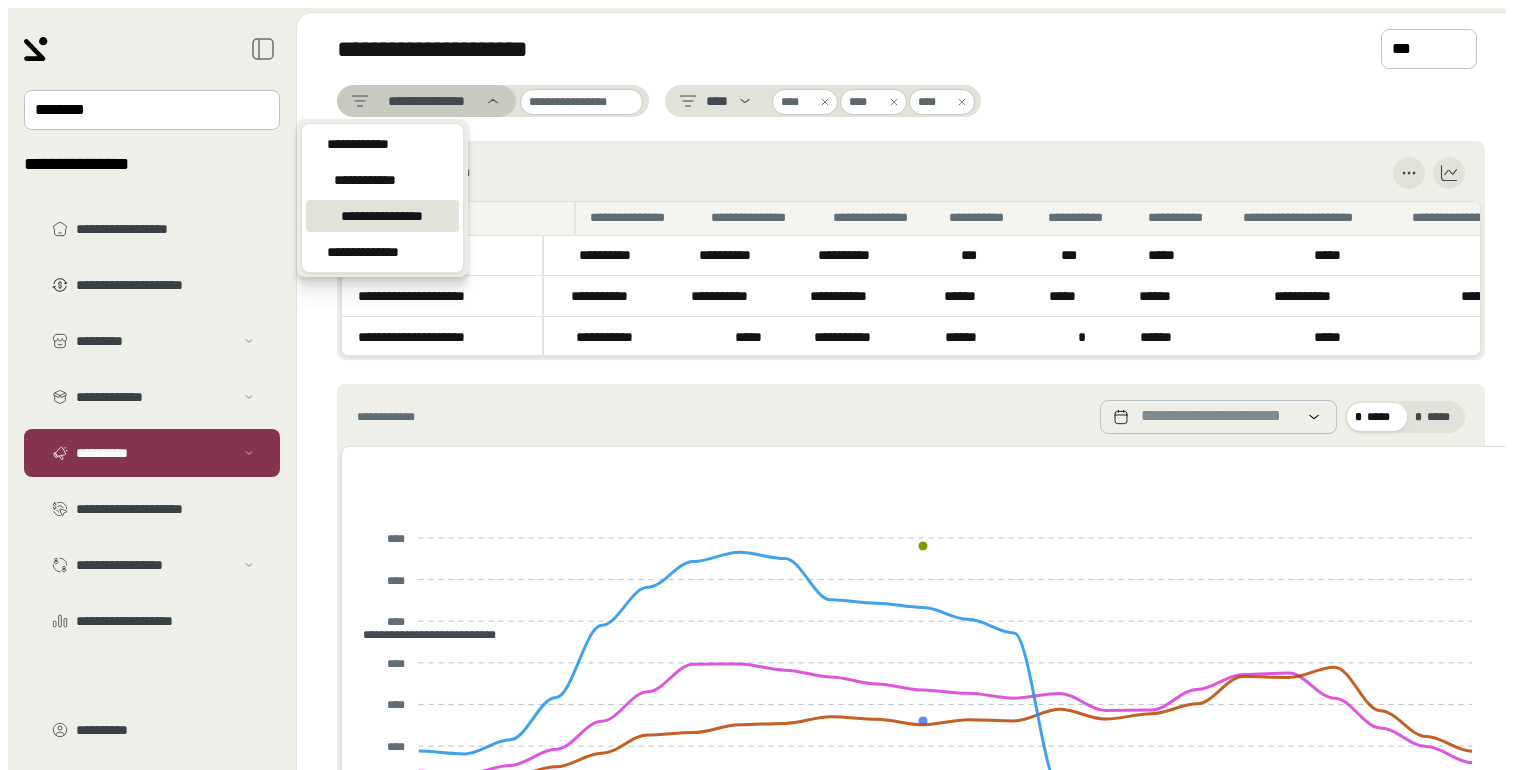 click on "**********" at bounding box center [426, 101] 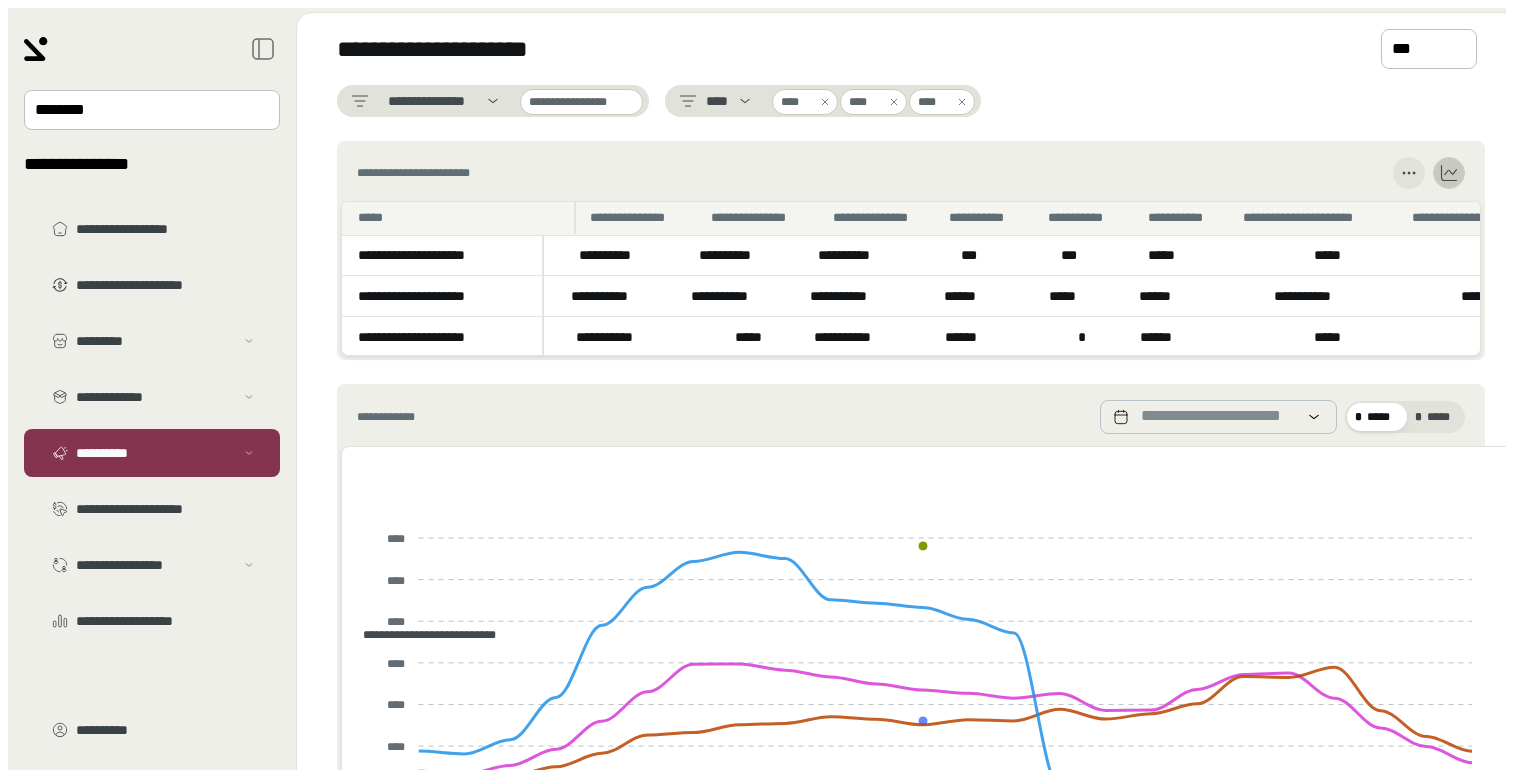 click at bounding box center (1409, 173) 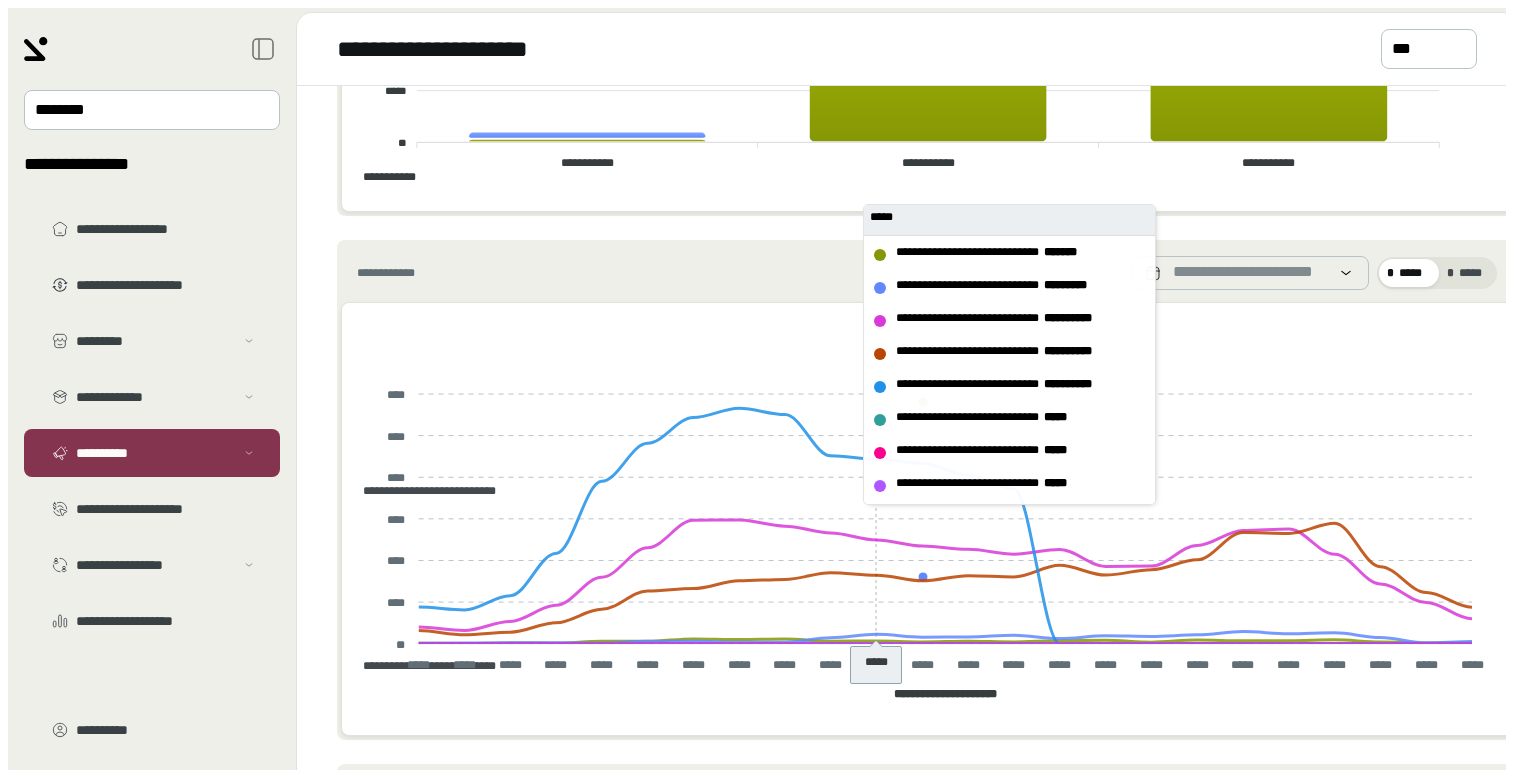 scroll, scrollTop: 382, scrollLeft: 0, axis: vertical 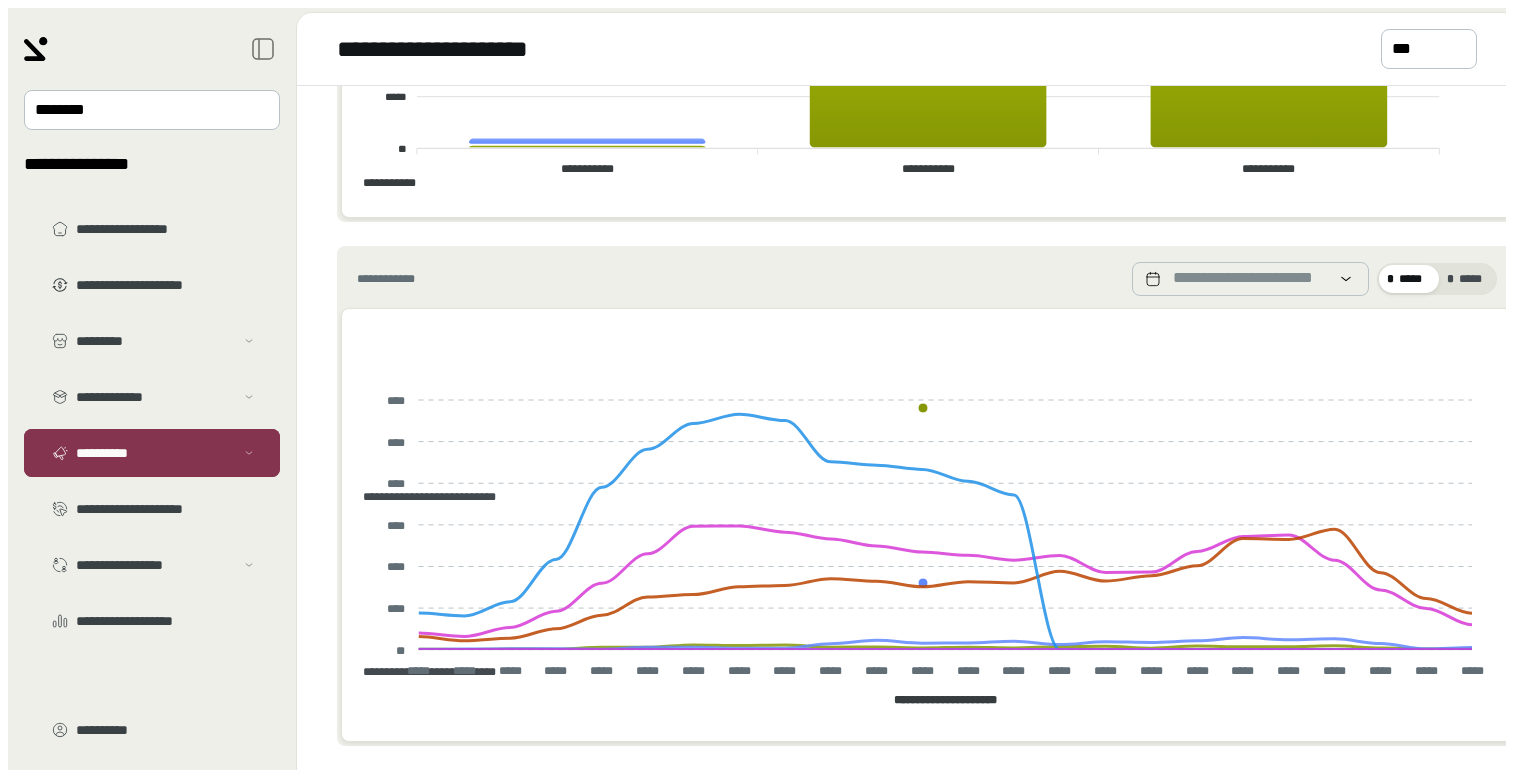 click at bounding box center [249, 453] 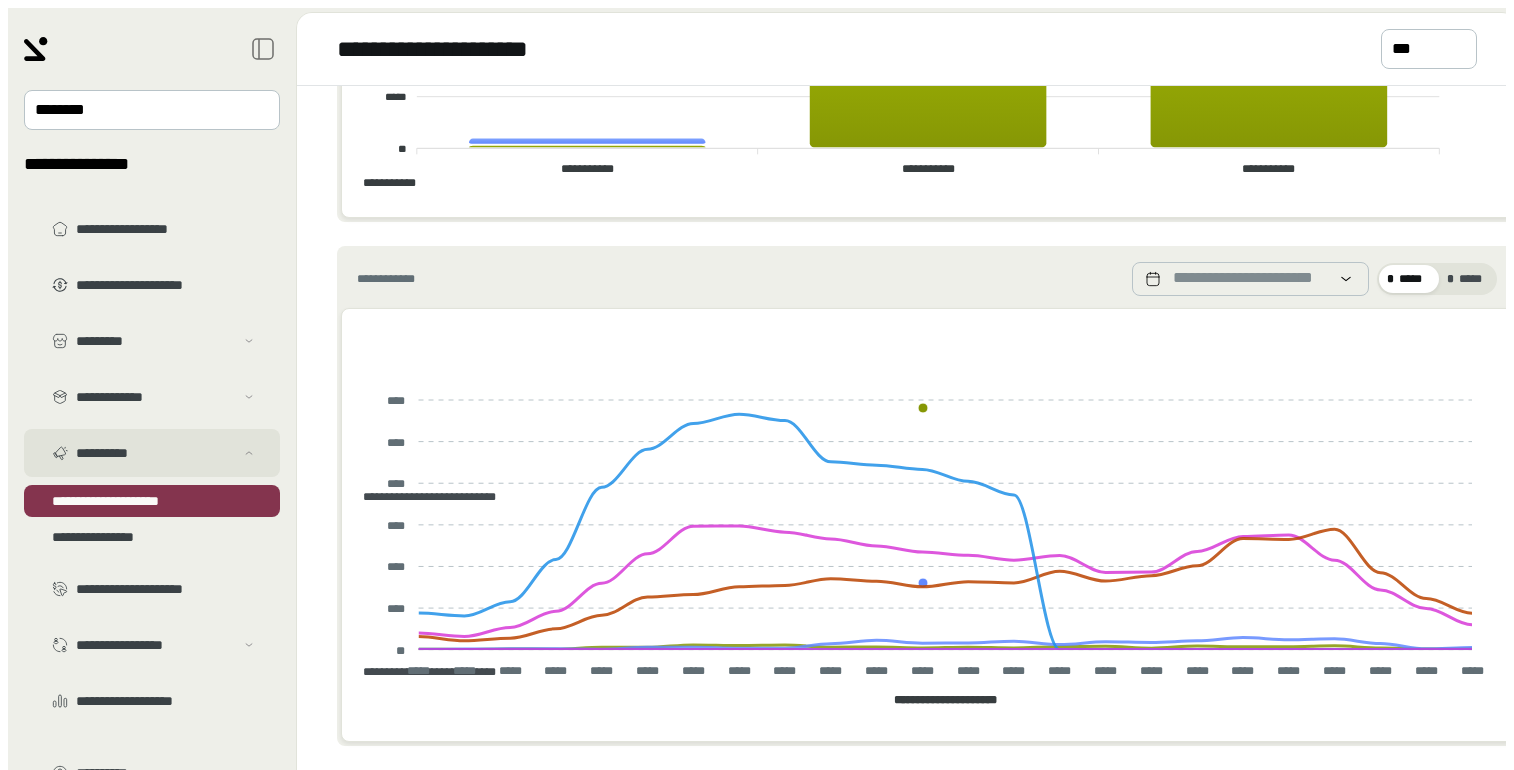 drag, startPoint x: 222, startPoint y: 446, endPoint x: 222, endPoint y: 433, distance: 13 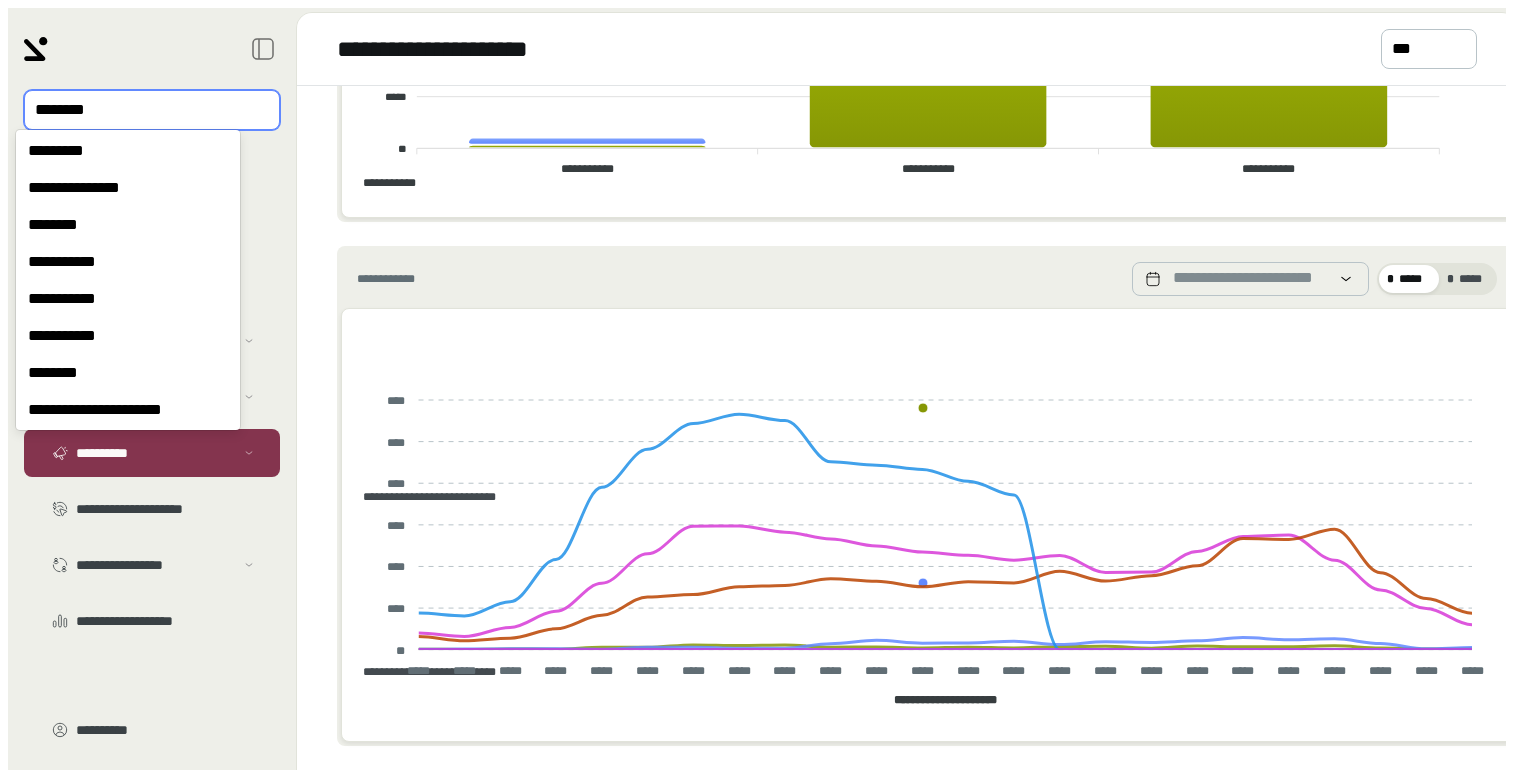 click at bounding box center (138, 110) 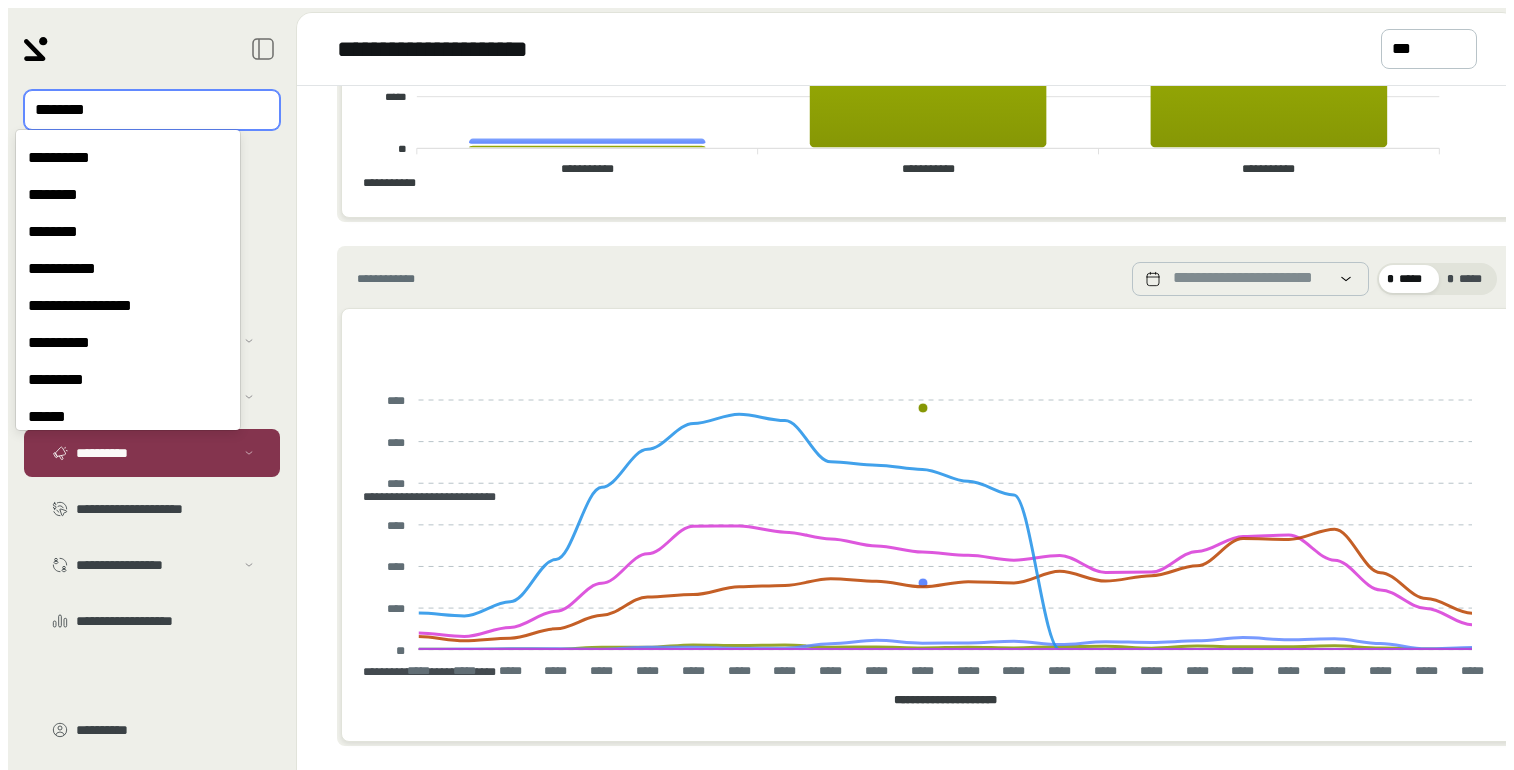 scroll, scrollTop: 4067, scrollLeft: 0, axis: vertical 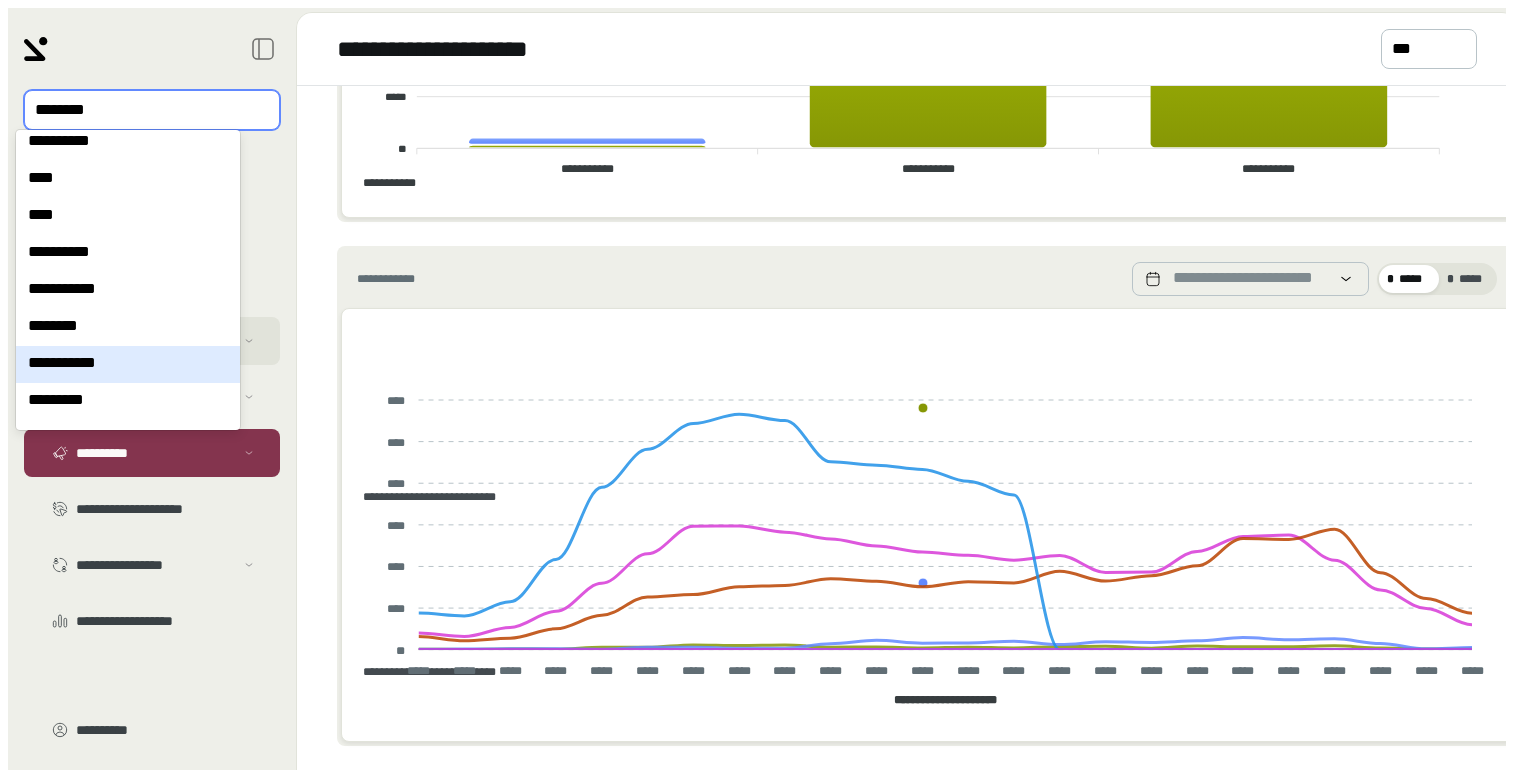 click on "**********" at bounding box center (128, 364) 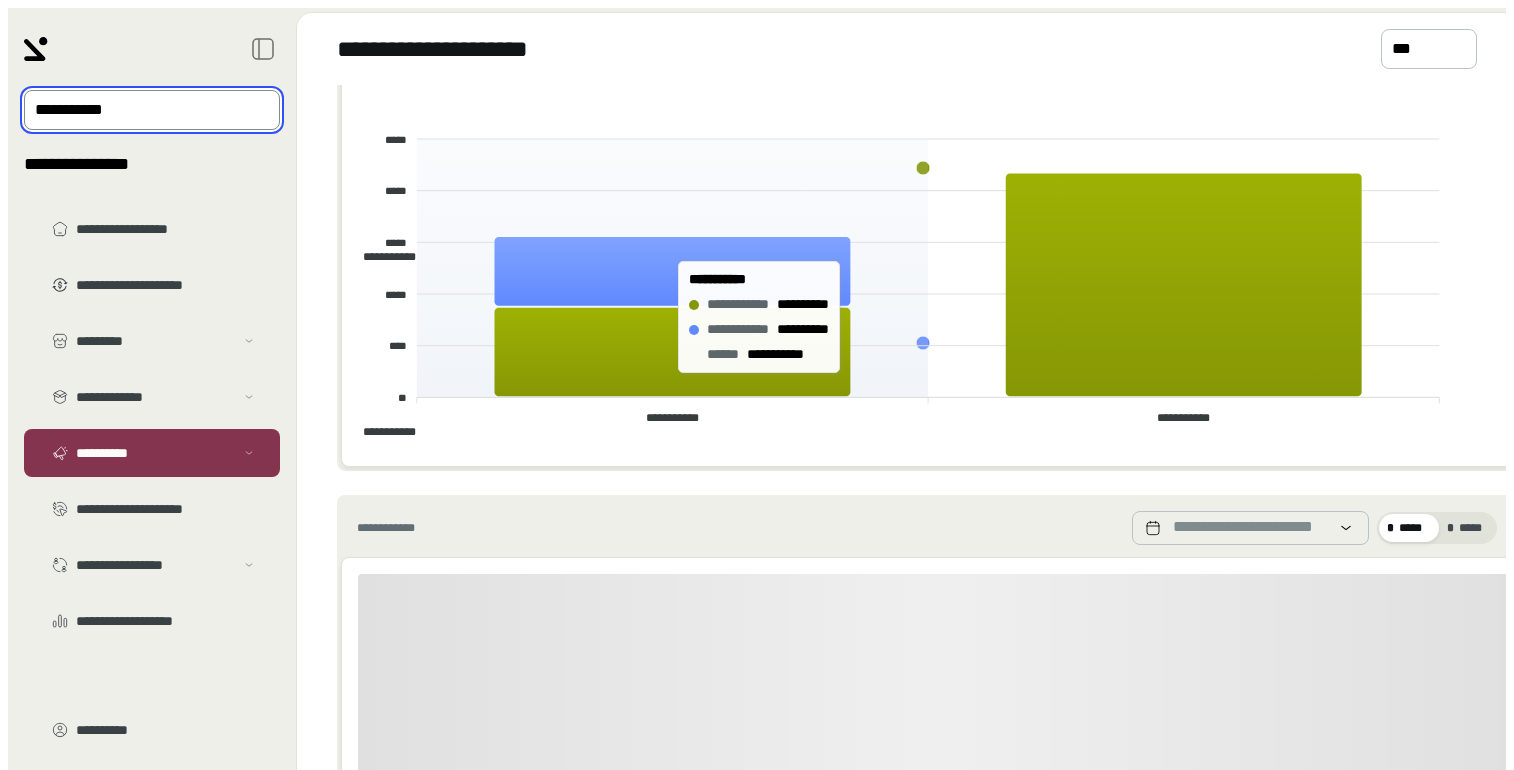 scroll, scrollTop: 0, scrollLeft: 0, axis: both 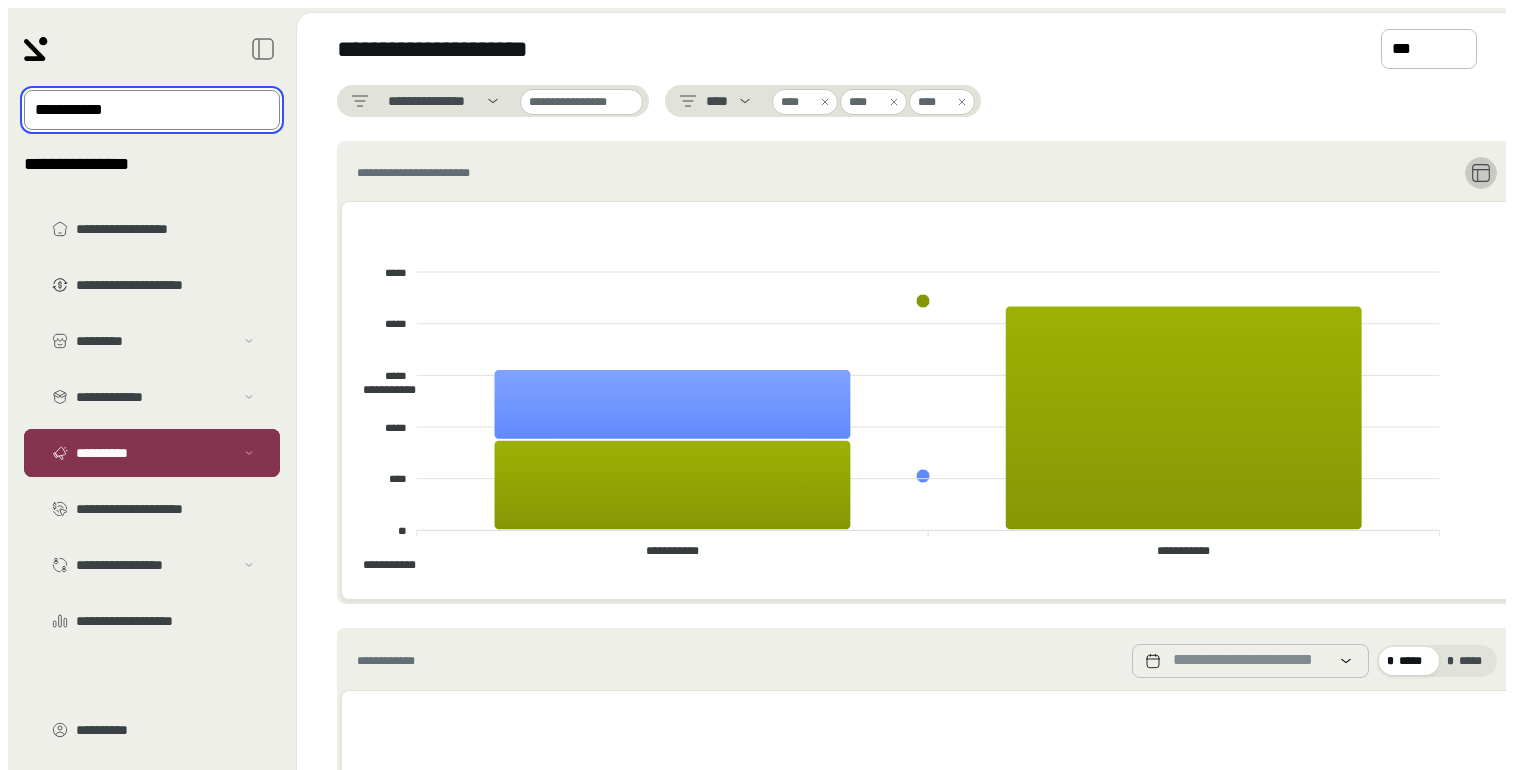 click at bounding box center [249, 453] 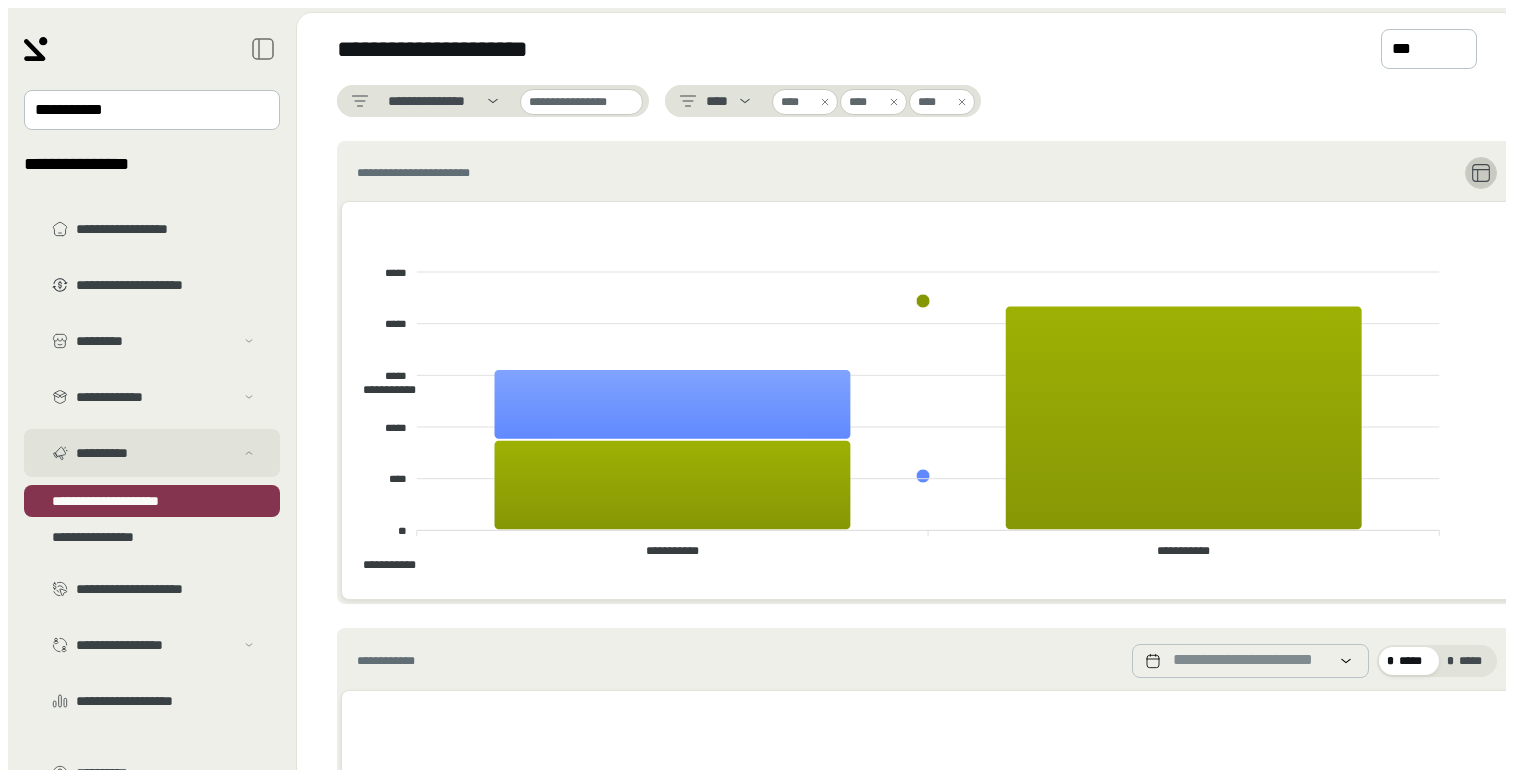 click at bounding box center [249, 453] 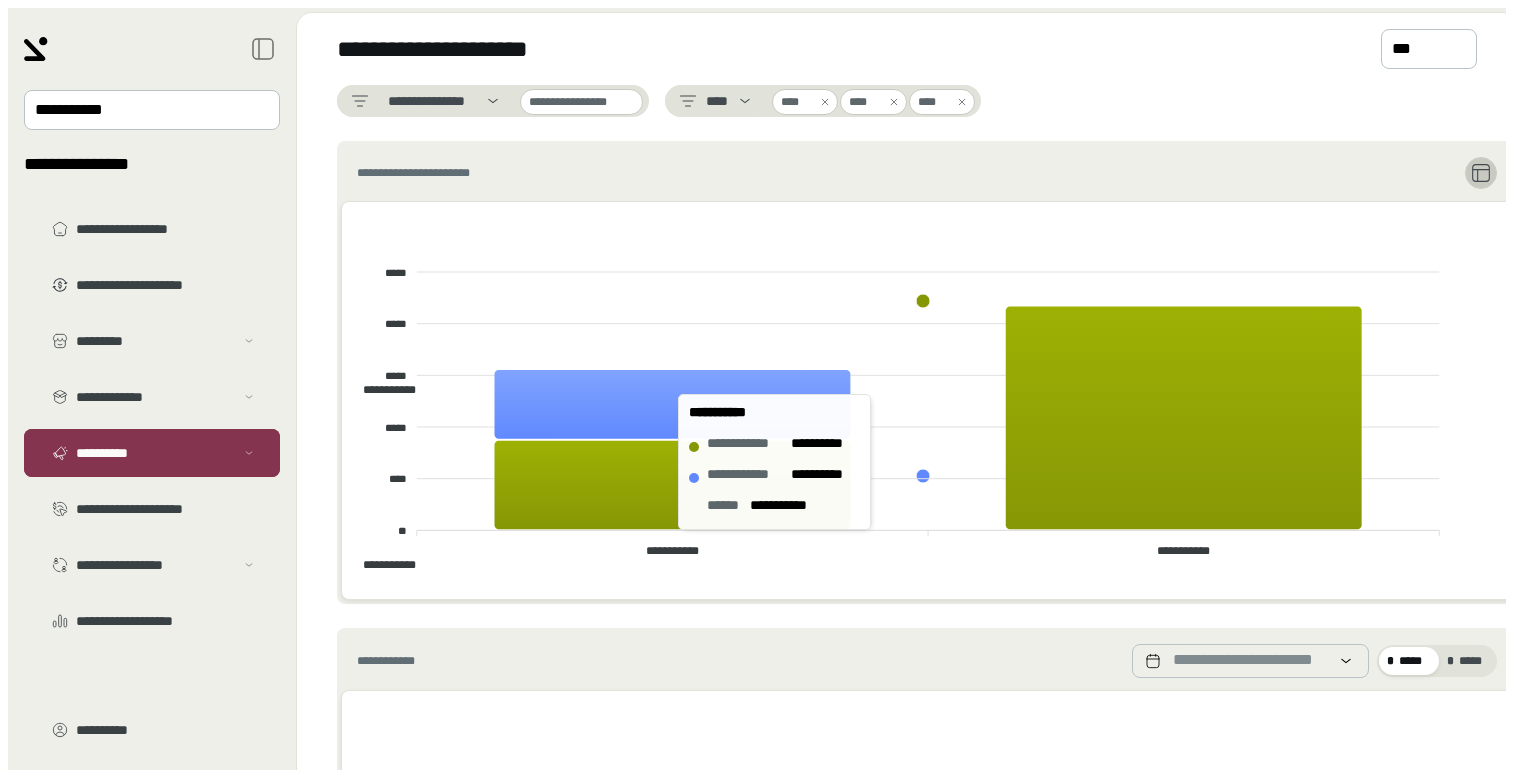 click on "**********" at bounding box center [152, 453] 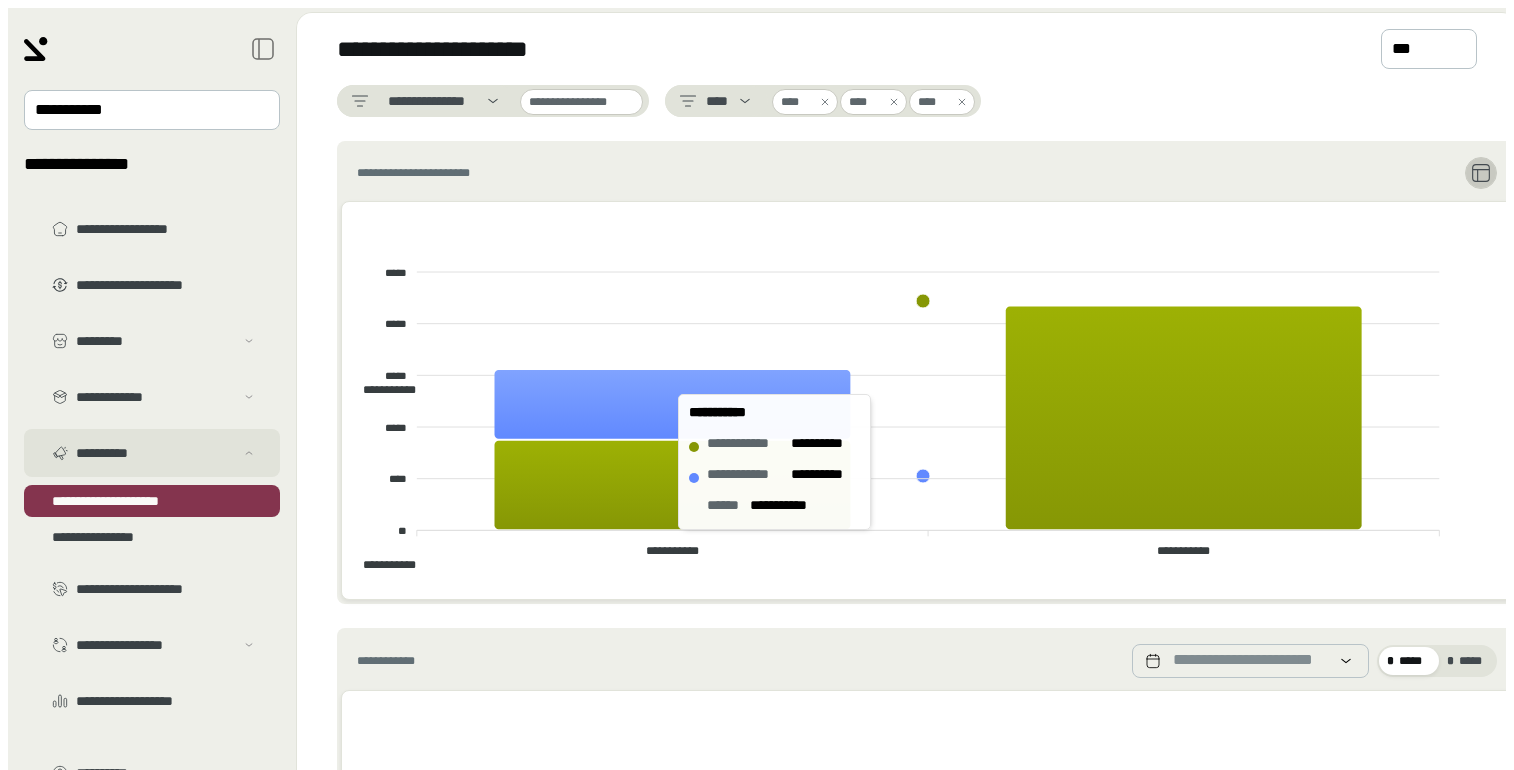 click at bounding box center (249, 453) 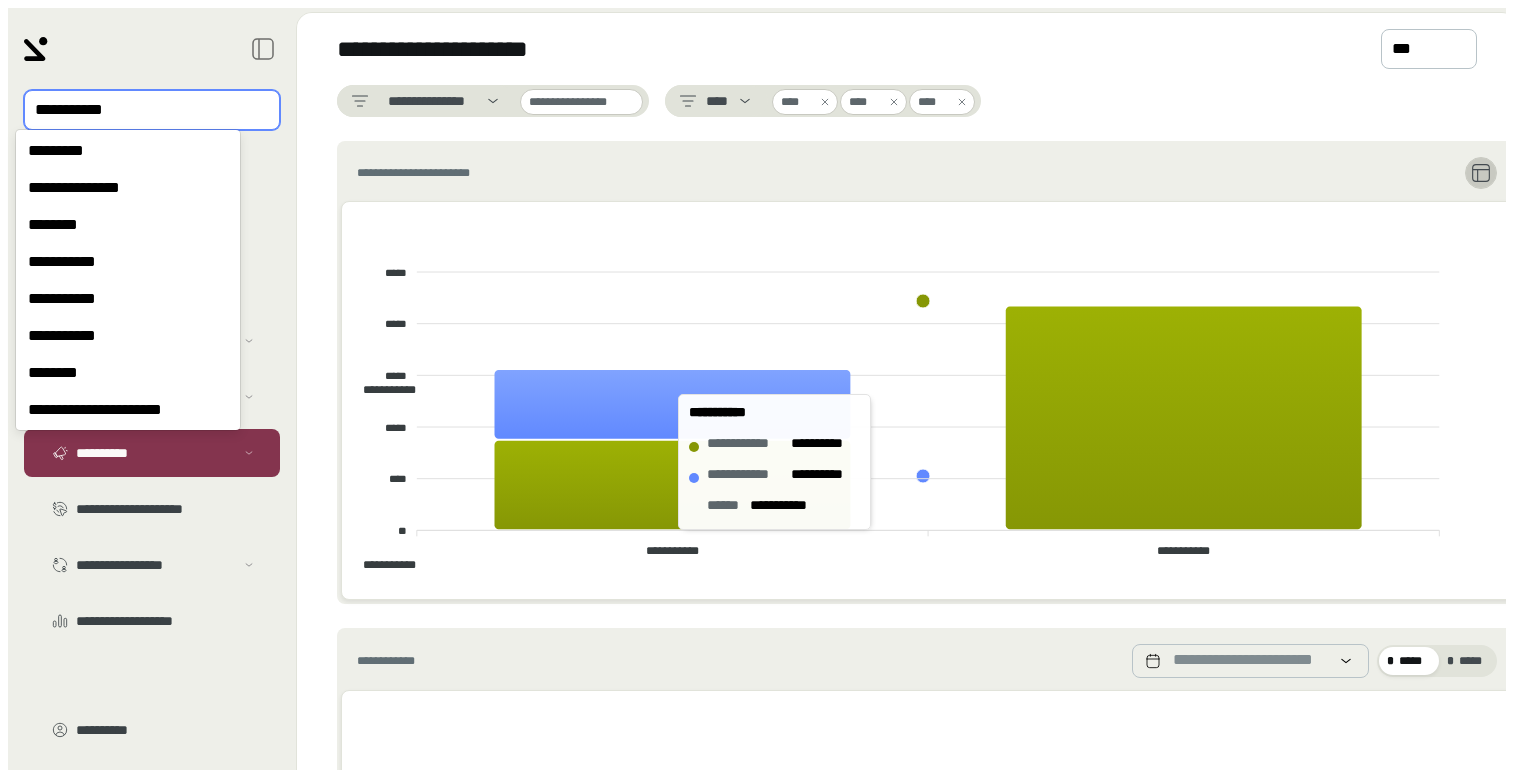 drag, startPoint x: 165, startPoint y: 102, endPoint x: 163, endPoint y: 133, distance: 31.06445 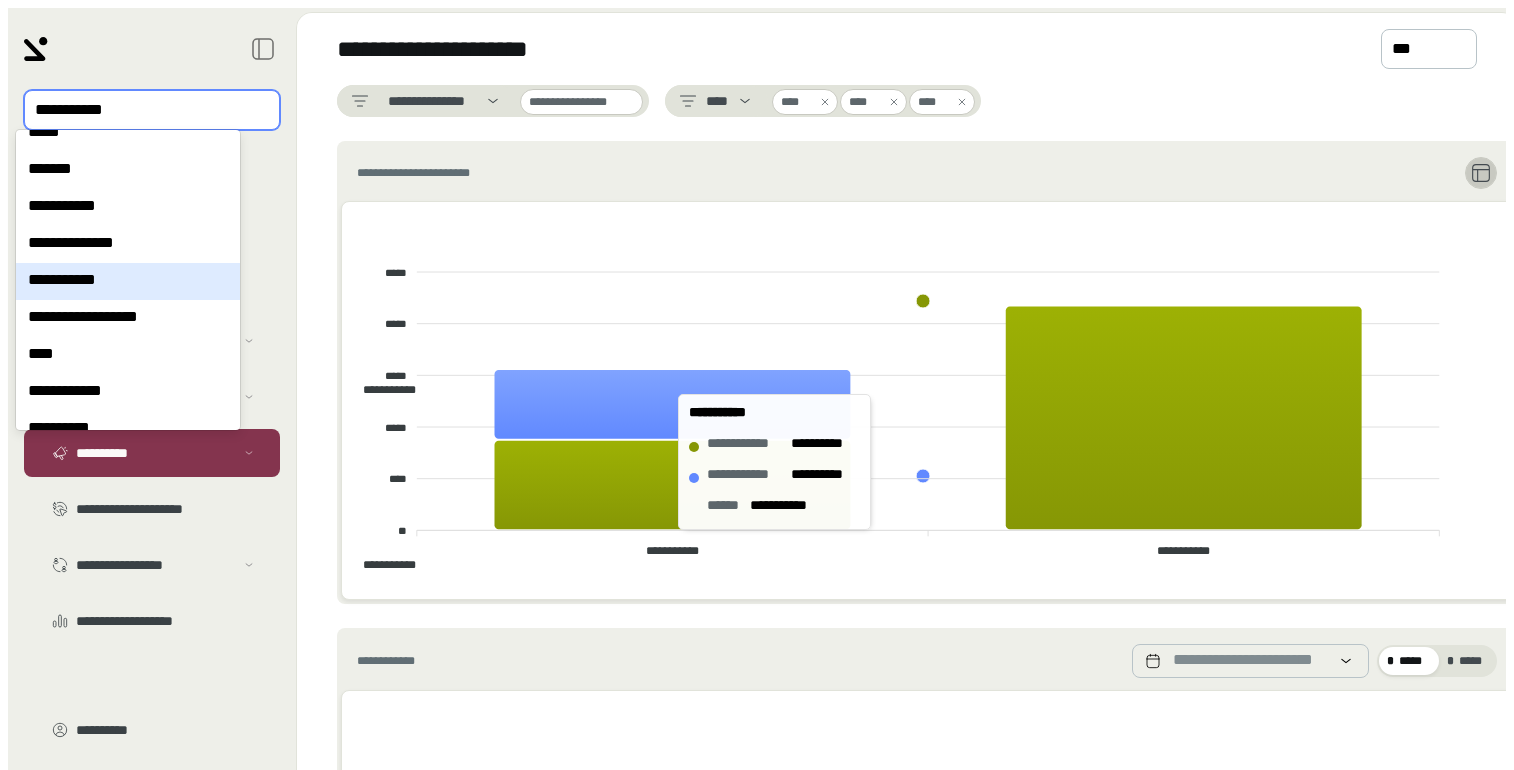 scroll, scrollTop: 2473, scrollLeft: 0, axis: vertical 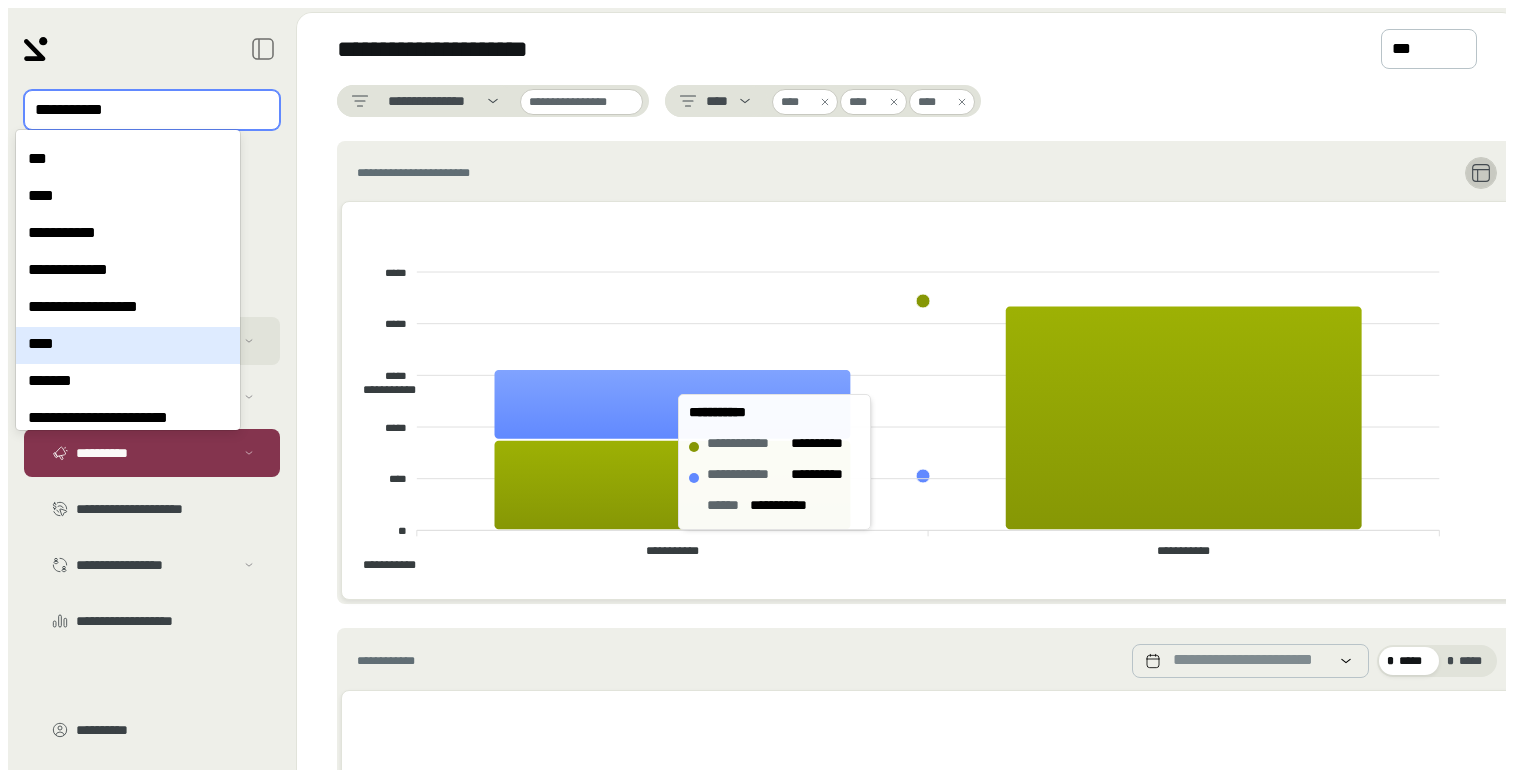 click on "****" at bounding box center [128, 345] 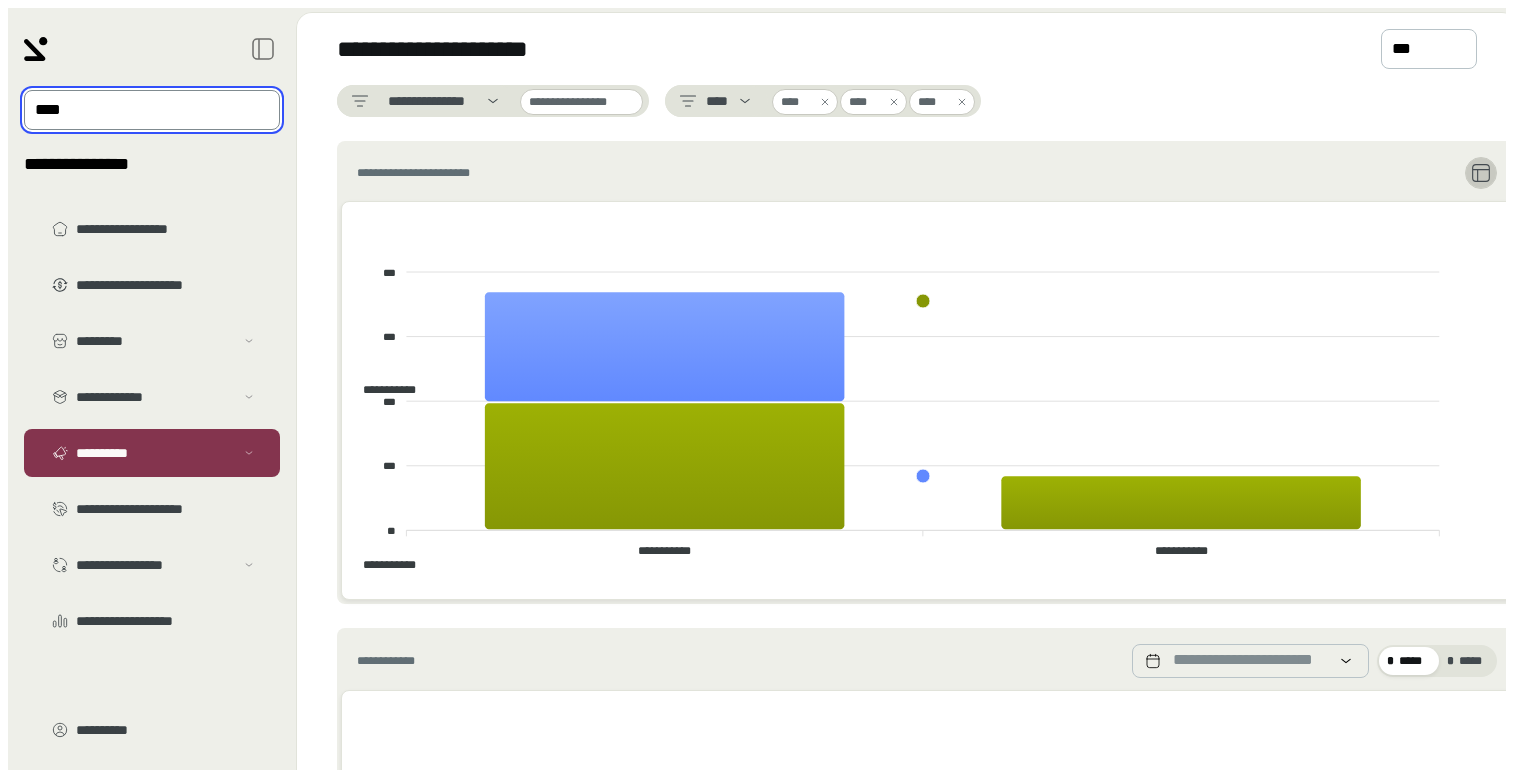 click on "**********" at bounding box center (923, 393) 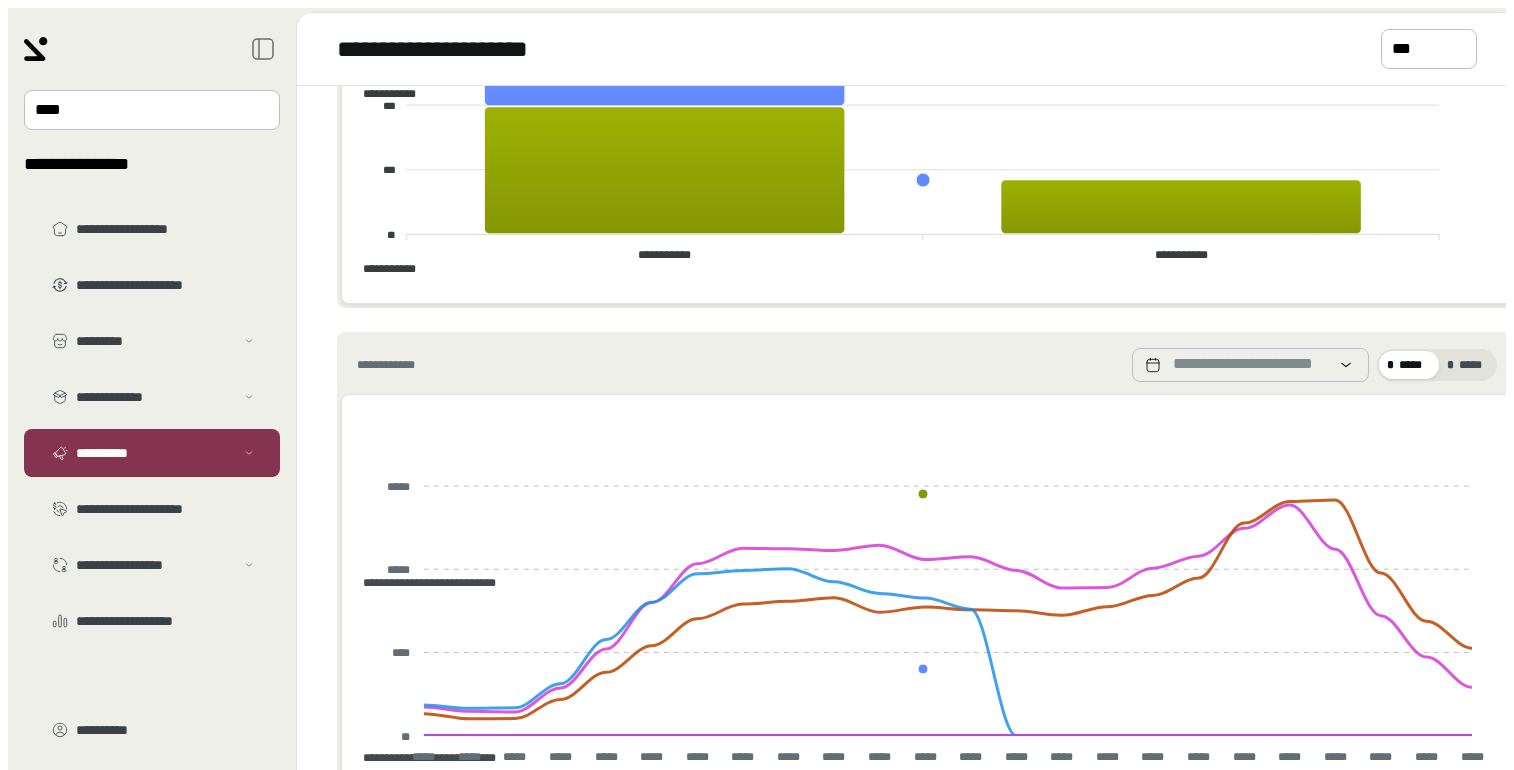 scroll, scrollTop: 316, scrollLeft: 0, axis: vertical 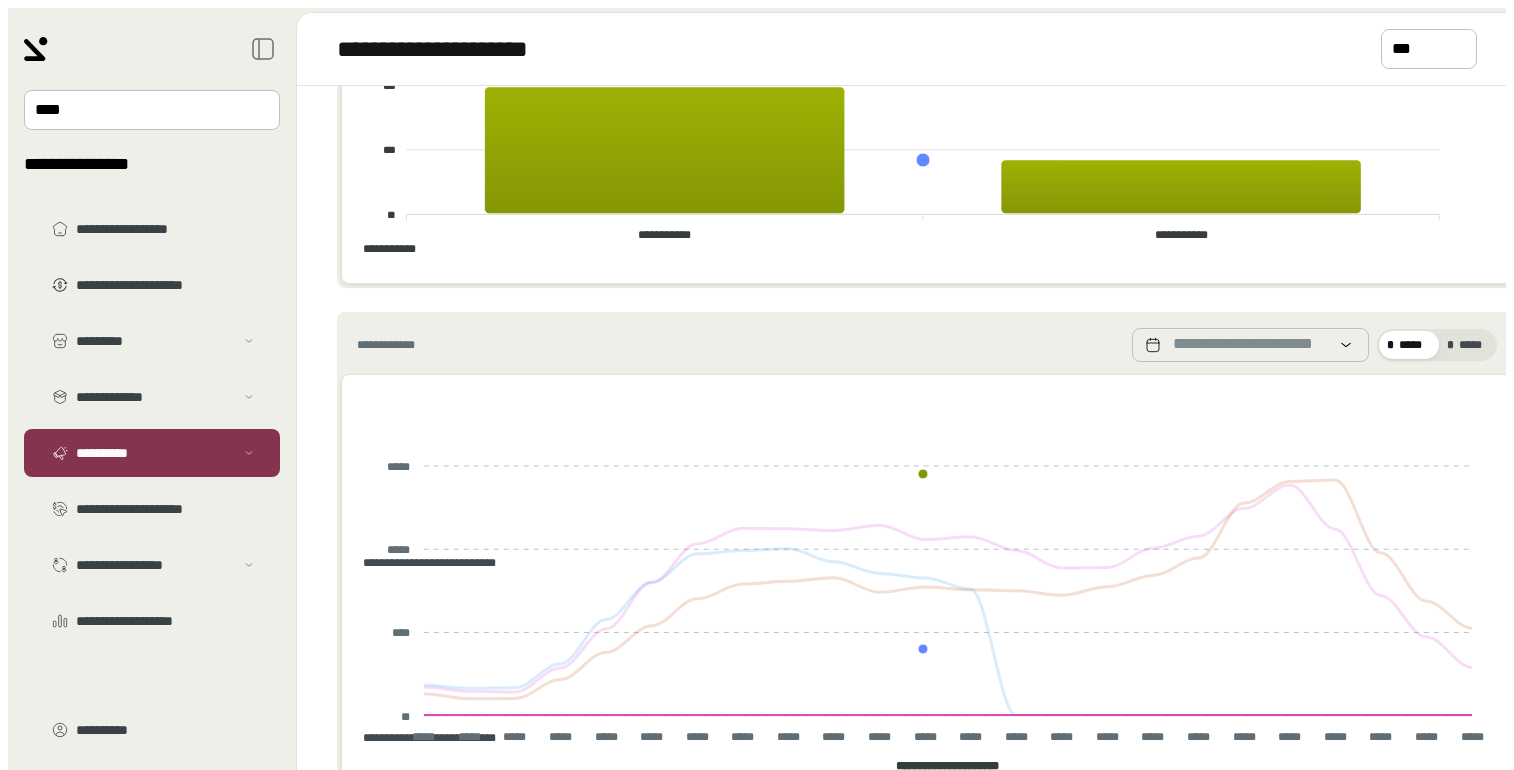 click on "**********" at bounding box center (422, 563) 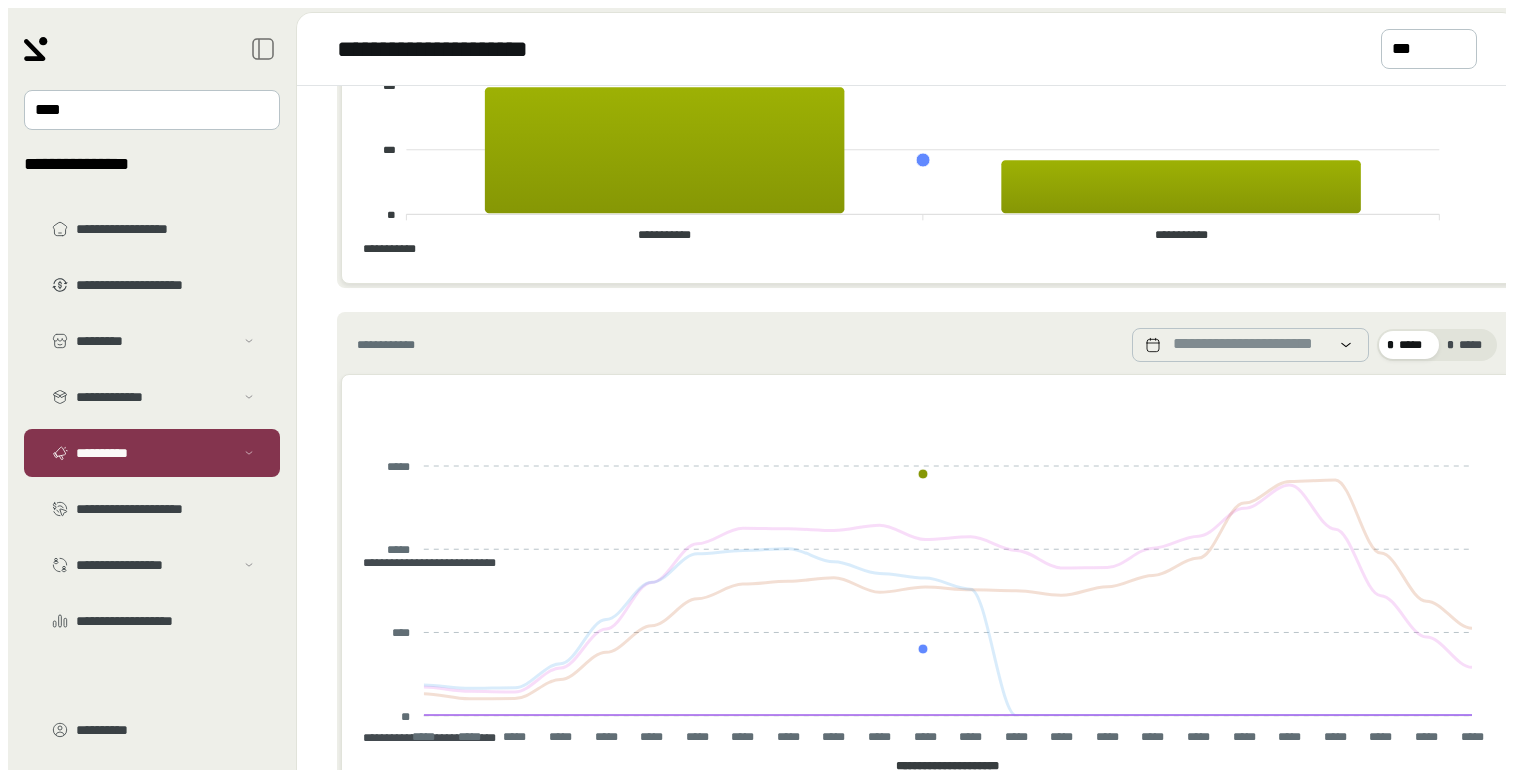 click on "**********" at bounding box center [422, 563] 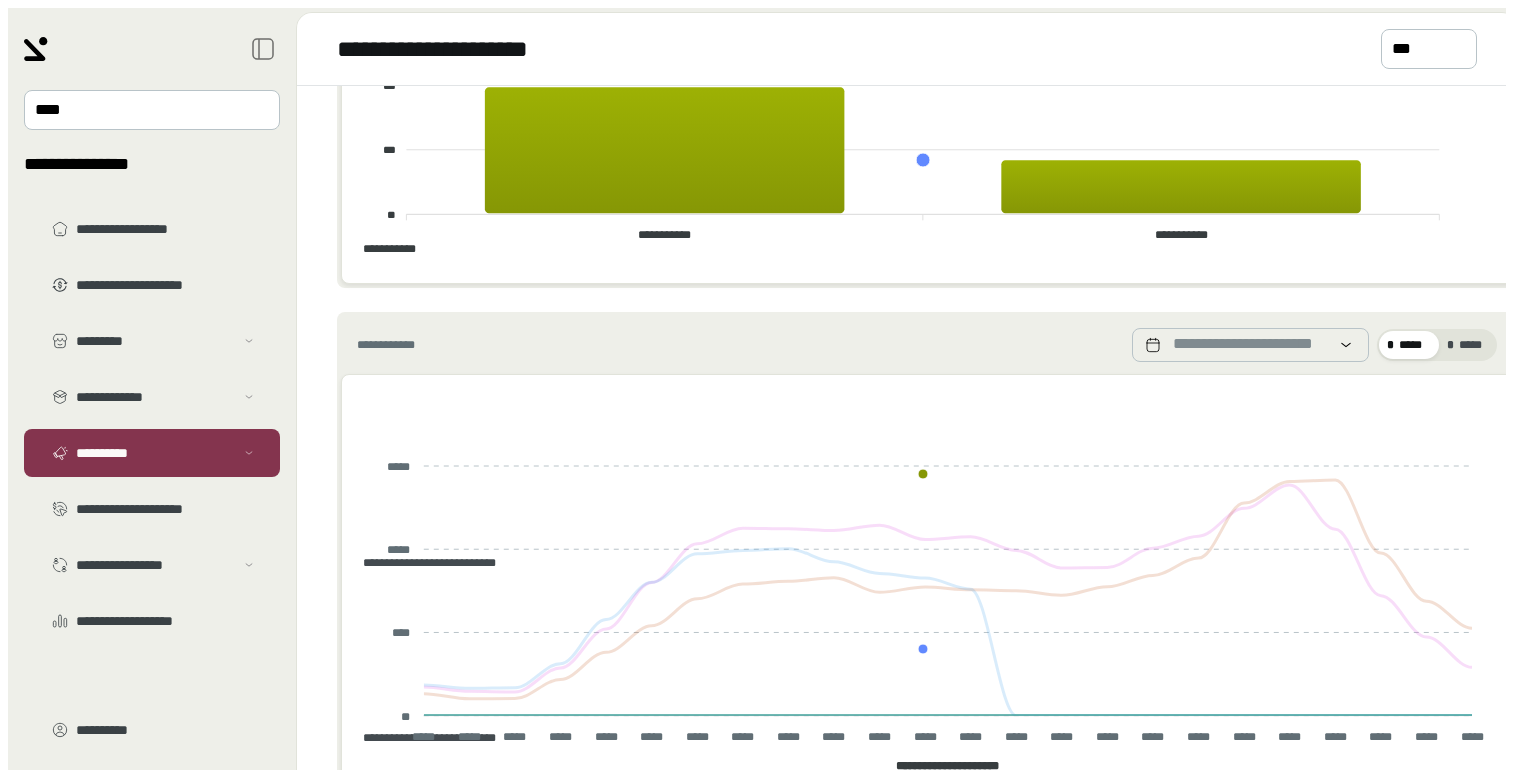click on "**********" at bounding box center (422, 563) 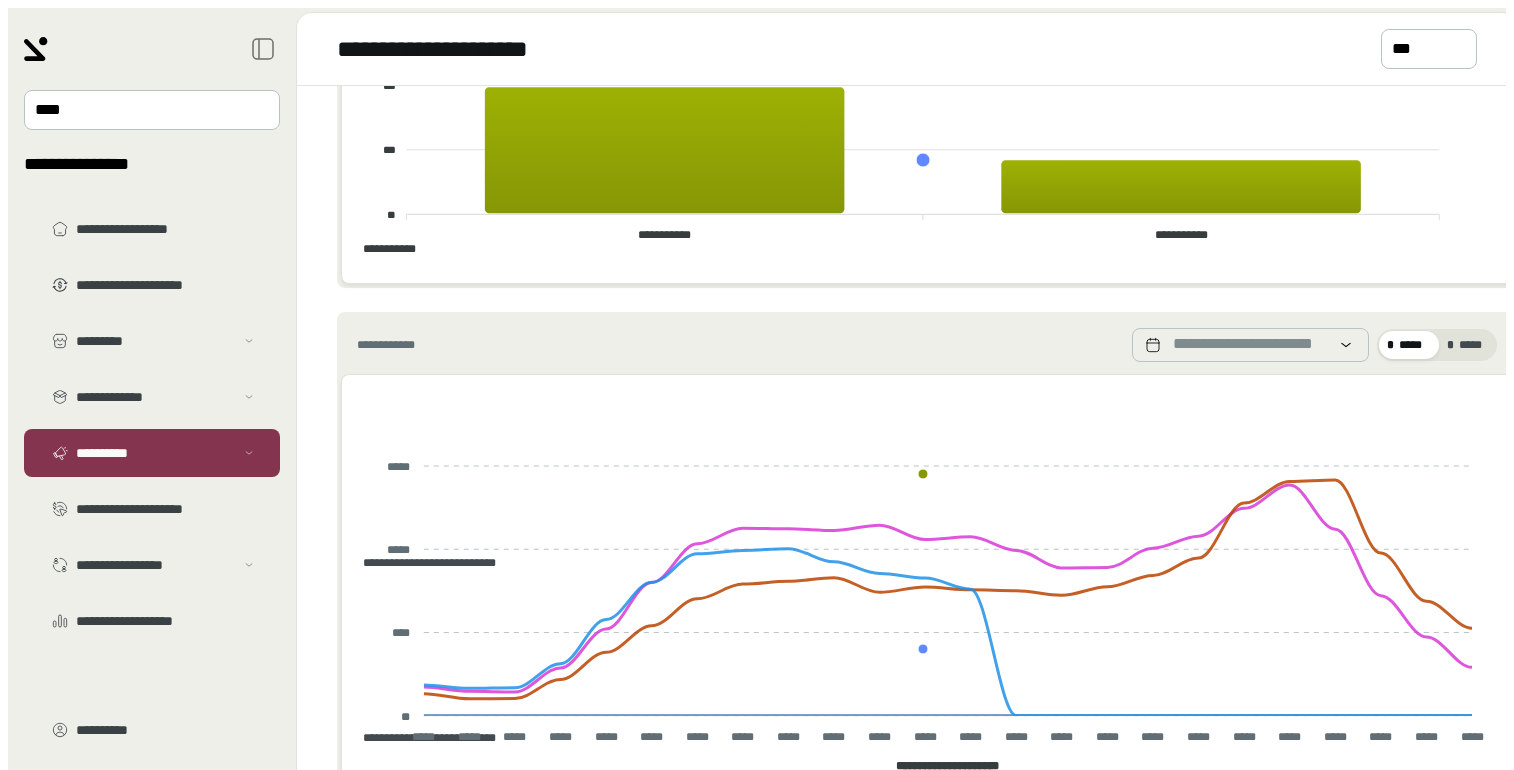 click on "**********" at bounding box center (923, 491) 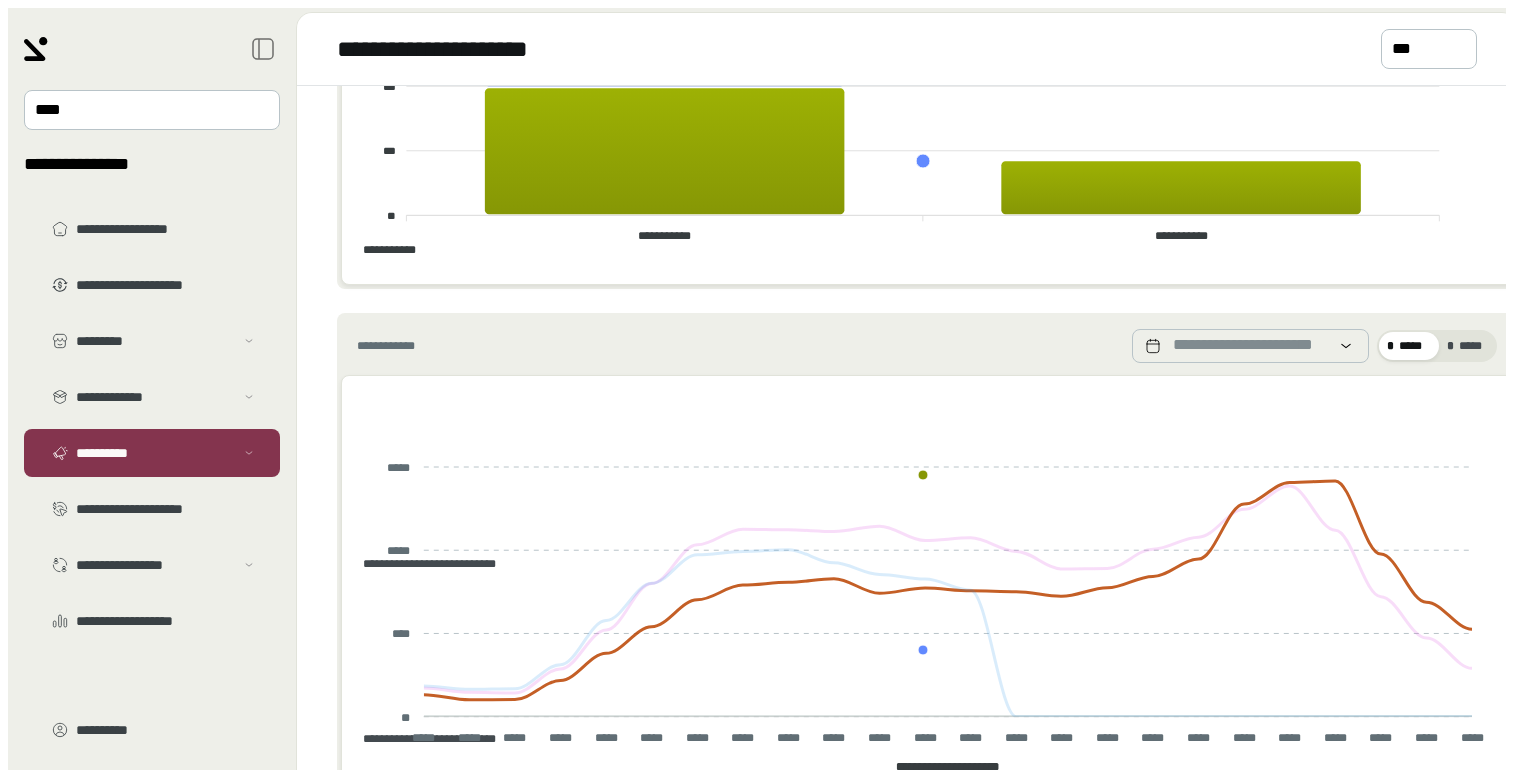 click on "**********" at bounding box center (422, 564) 